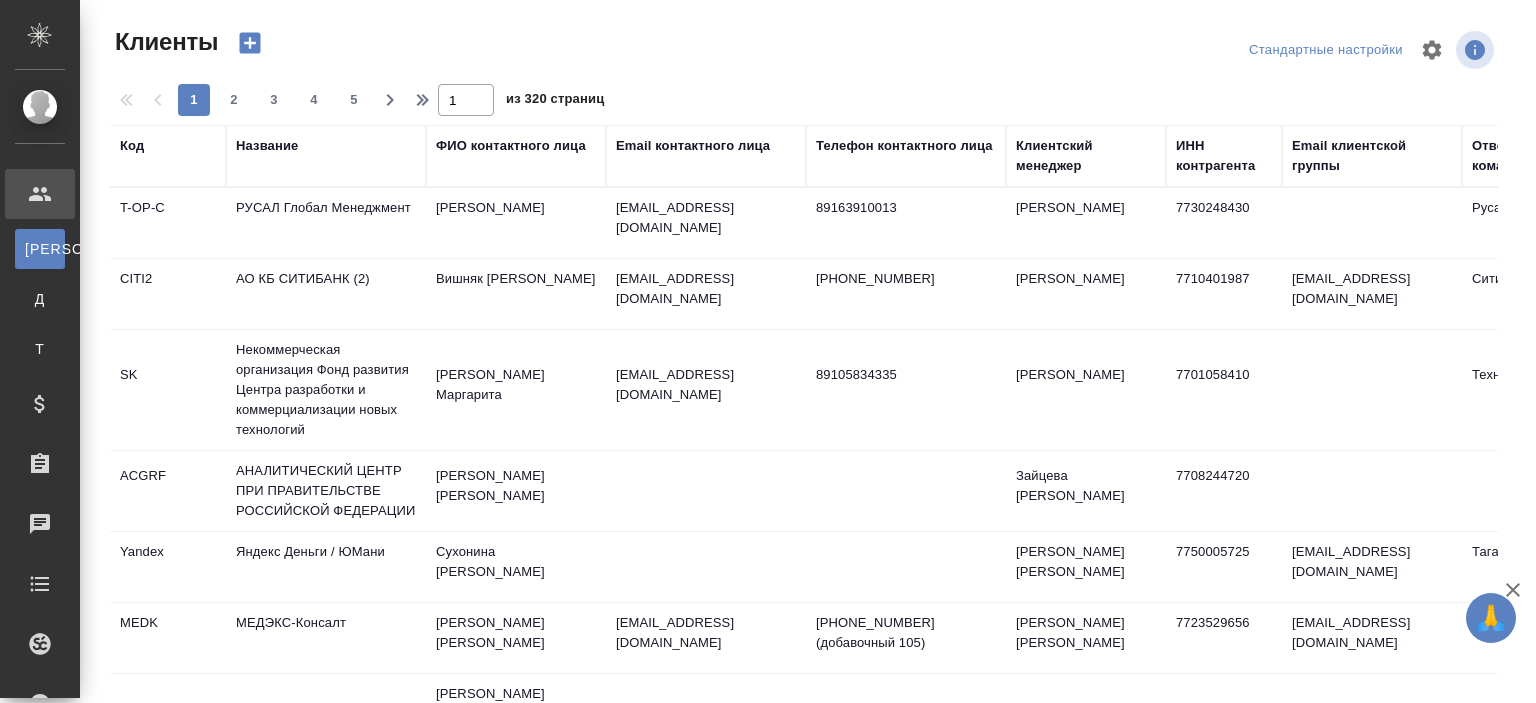 select on "RU" 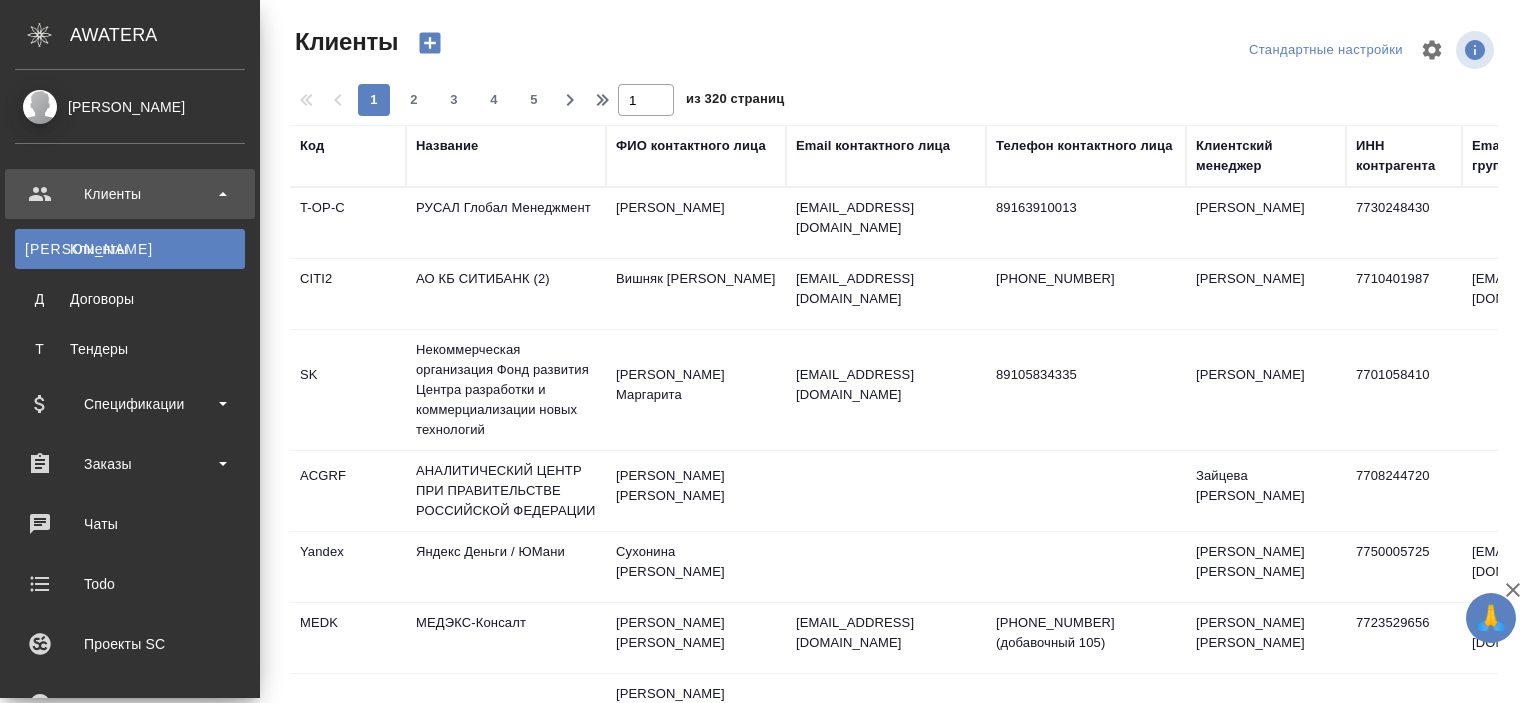 scroll, scrollTop: 500, scrollLeft: 0, axis: vertical 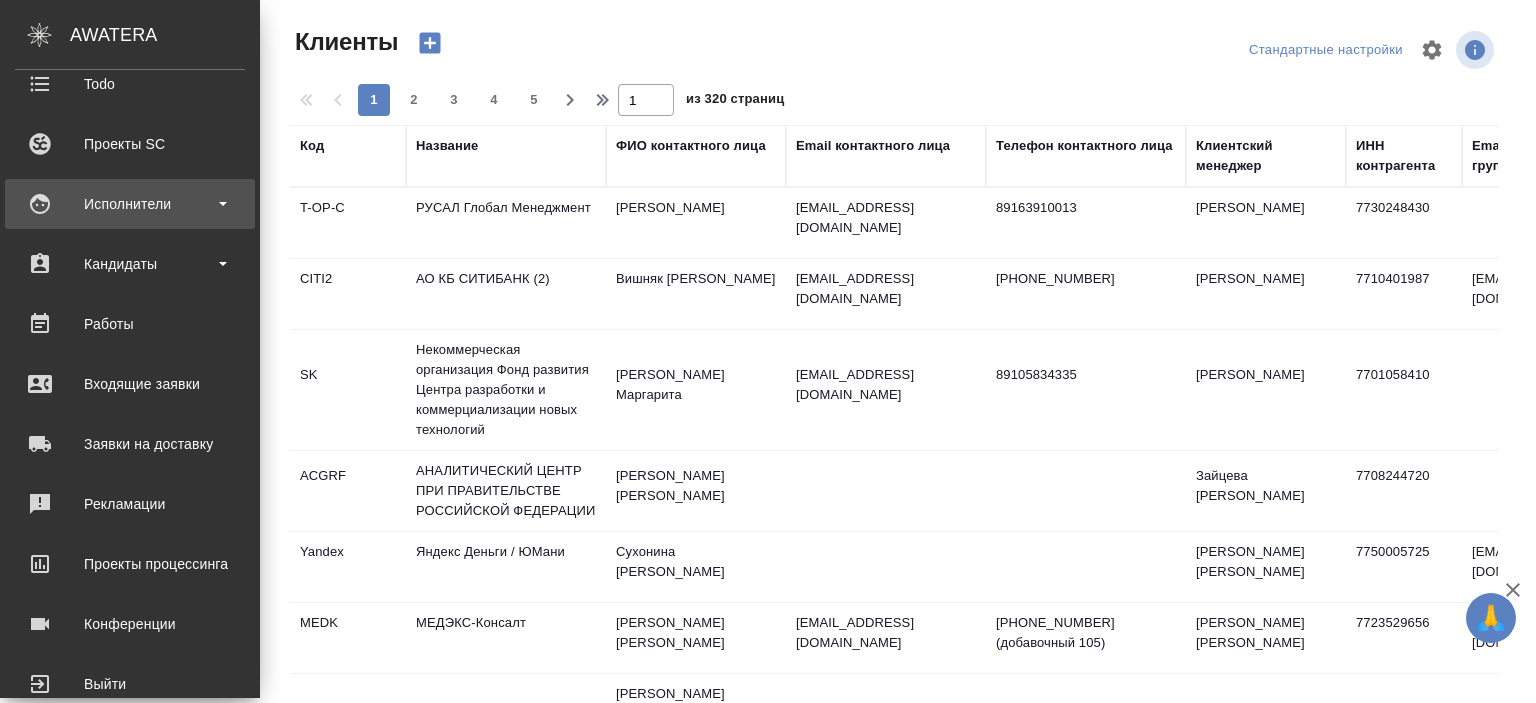 click on "Исполнители" at bounding box center (130, 204) 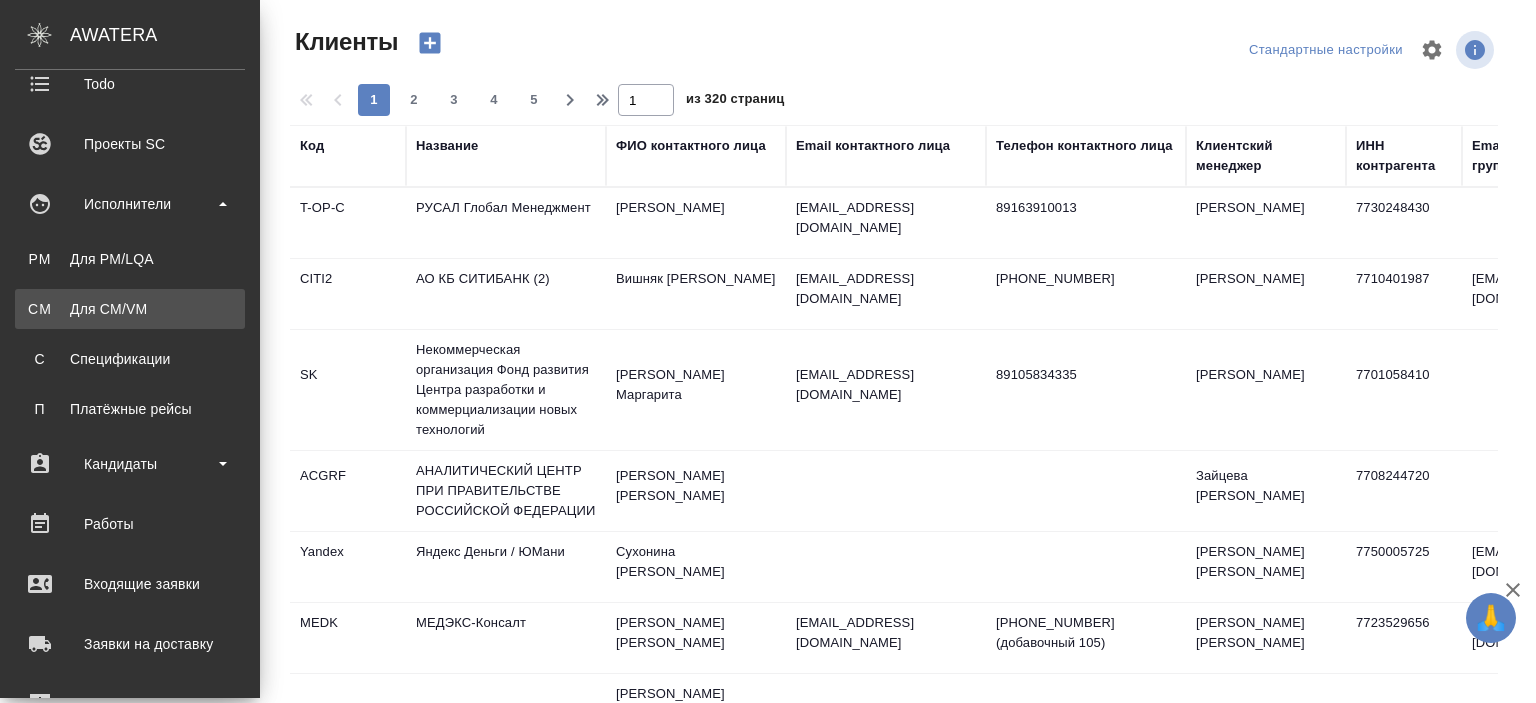 click on "CM Для CM/VM" at bounding box center (130, 309) 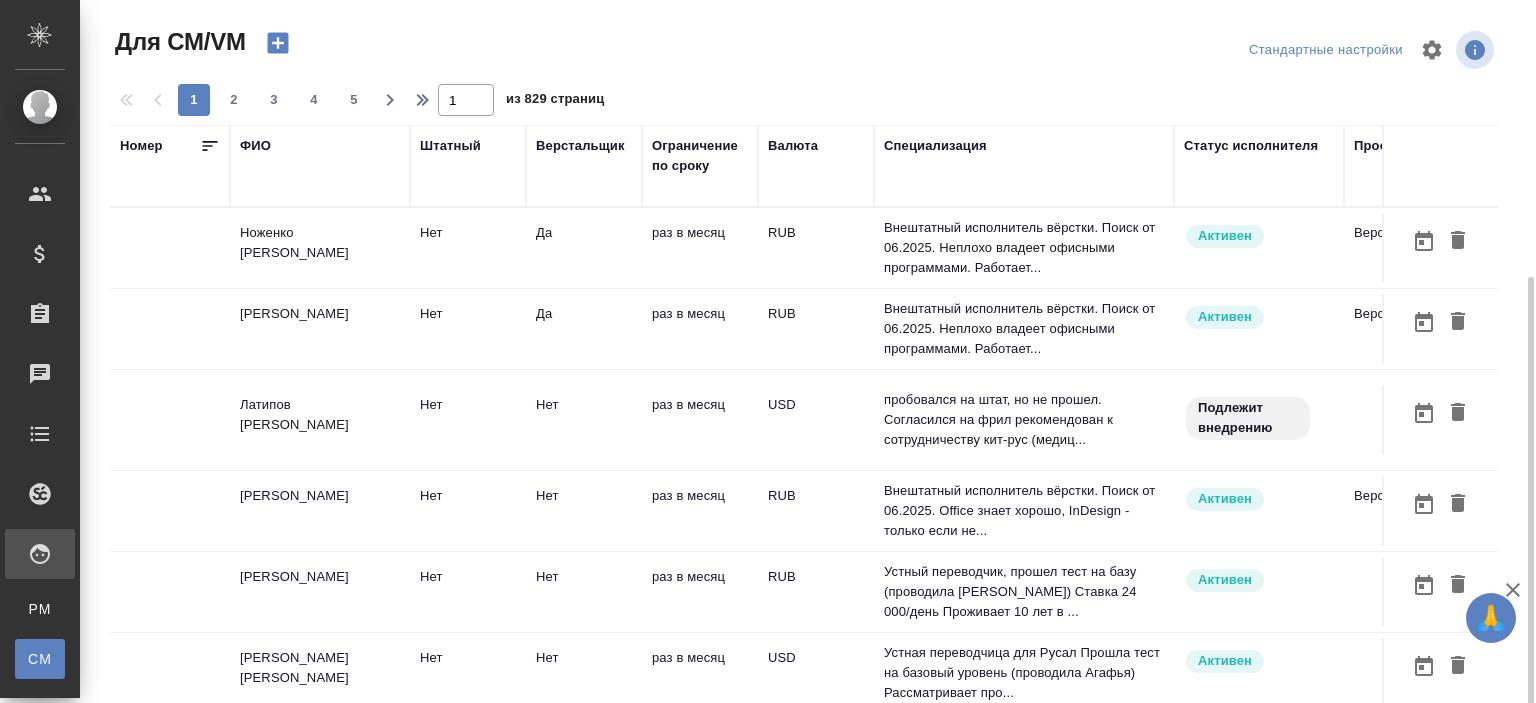 scroll, scrollTop: 152, scrollLeft: 0, axis: vertical 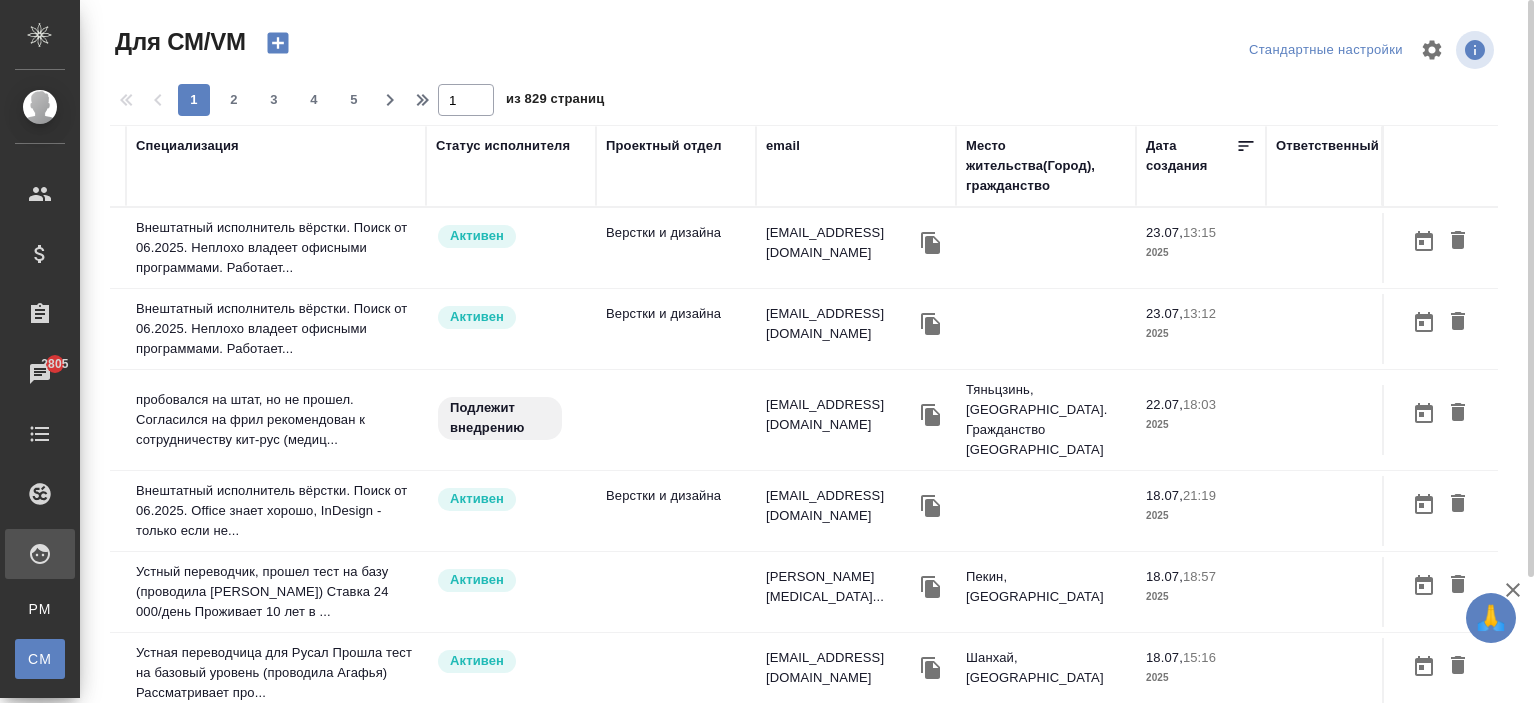 click on "email" at bounding box center (856, 166) 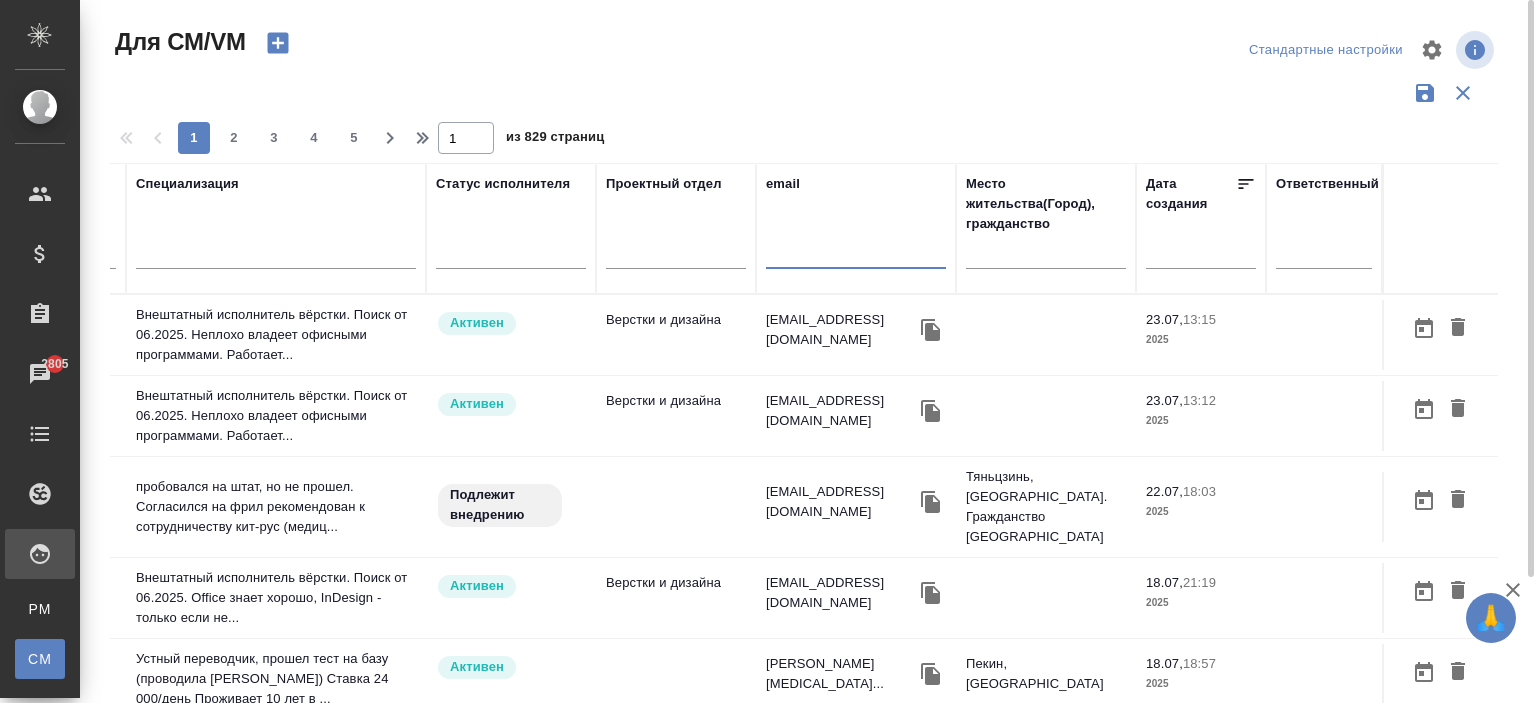 paste on "janabad@yandex.ru" 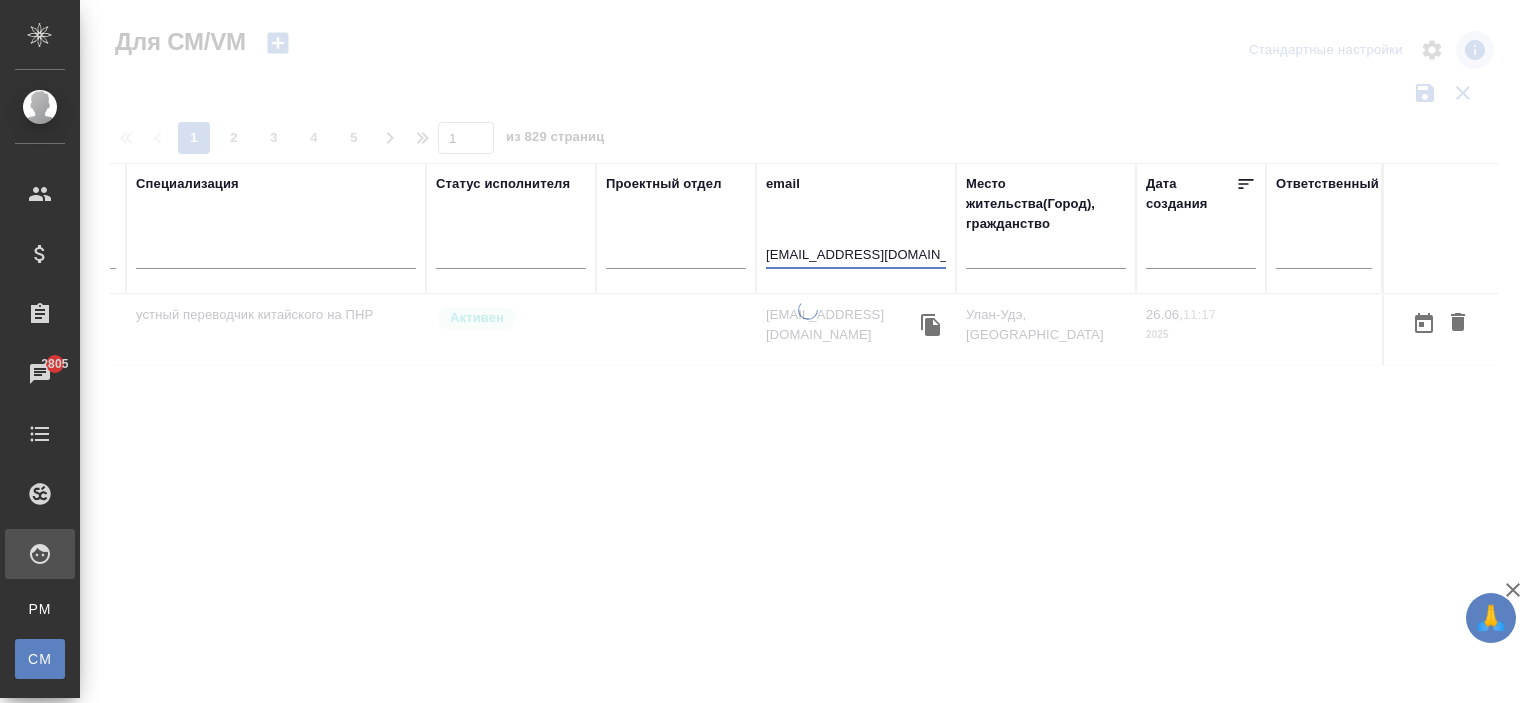 scroll, scrollTop: 0, scrollLeft: 748, axis: horizontal 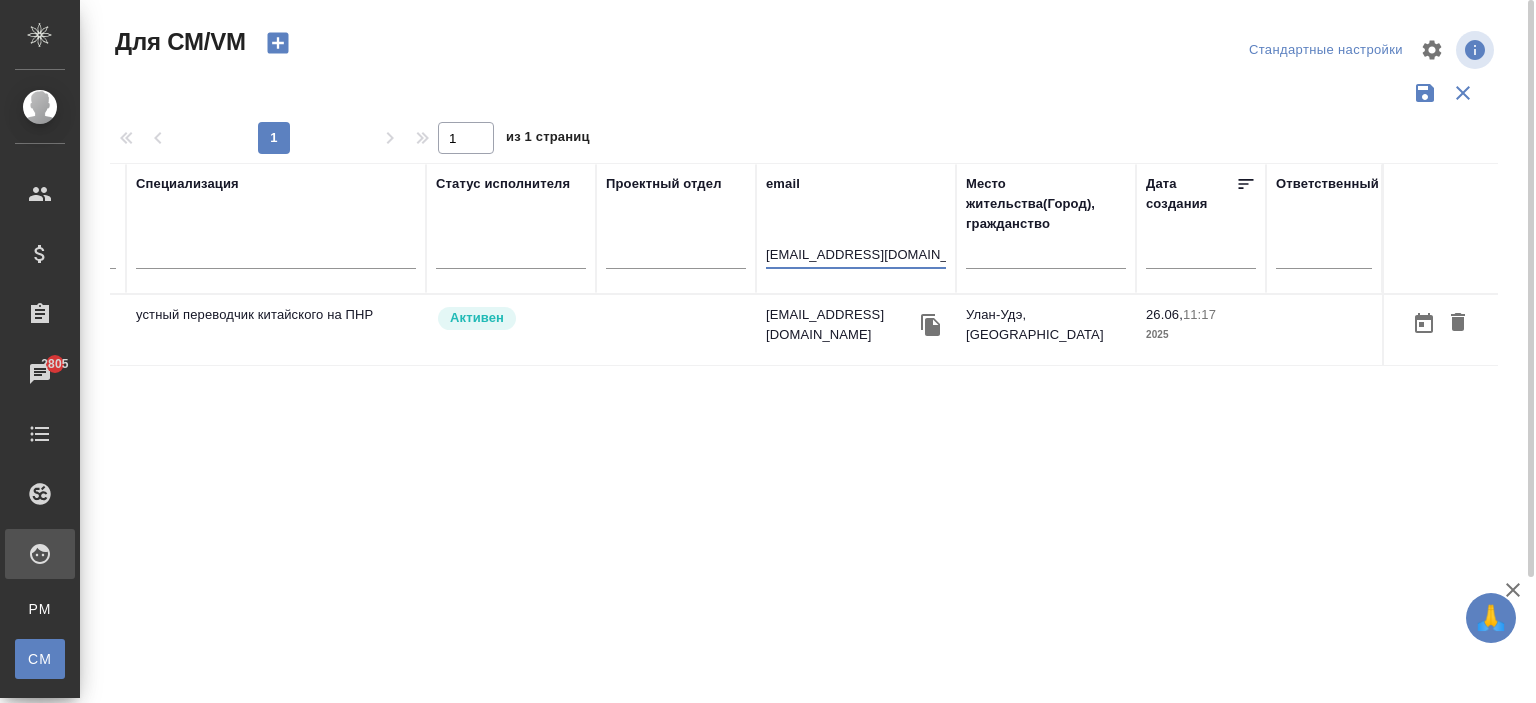 type on "janabad@yandex.ru" 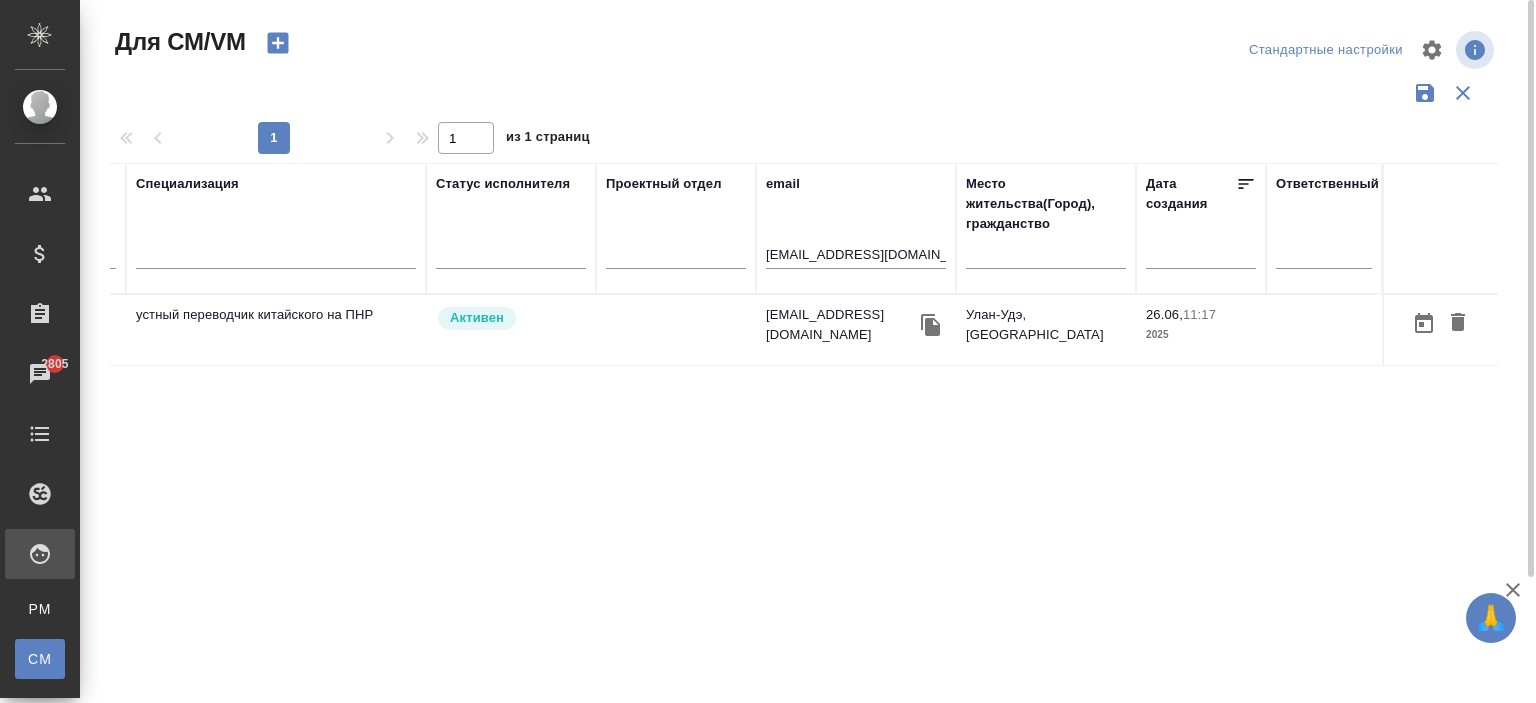 click on "janabad@yandex.ru" at bounding box center [856, 330] 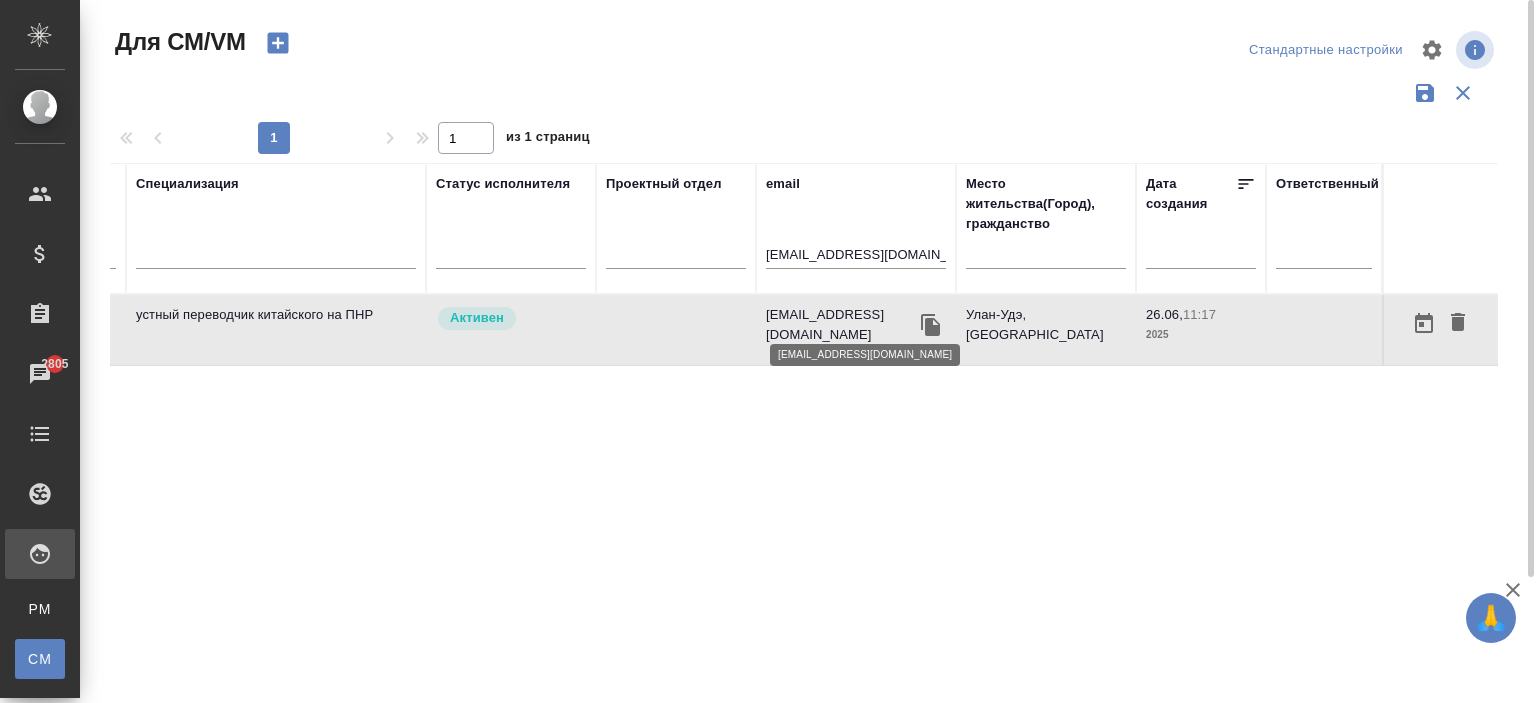 click on "janabad@yandex.ru" at bounding box center [841, 325] 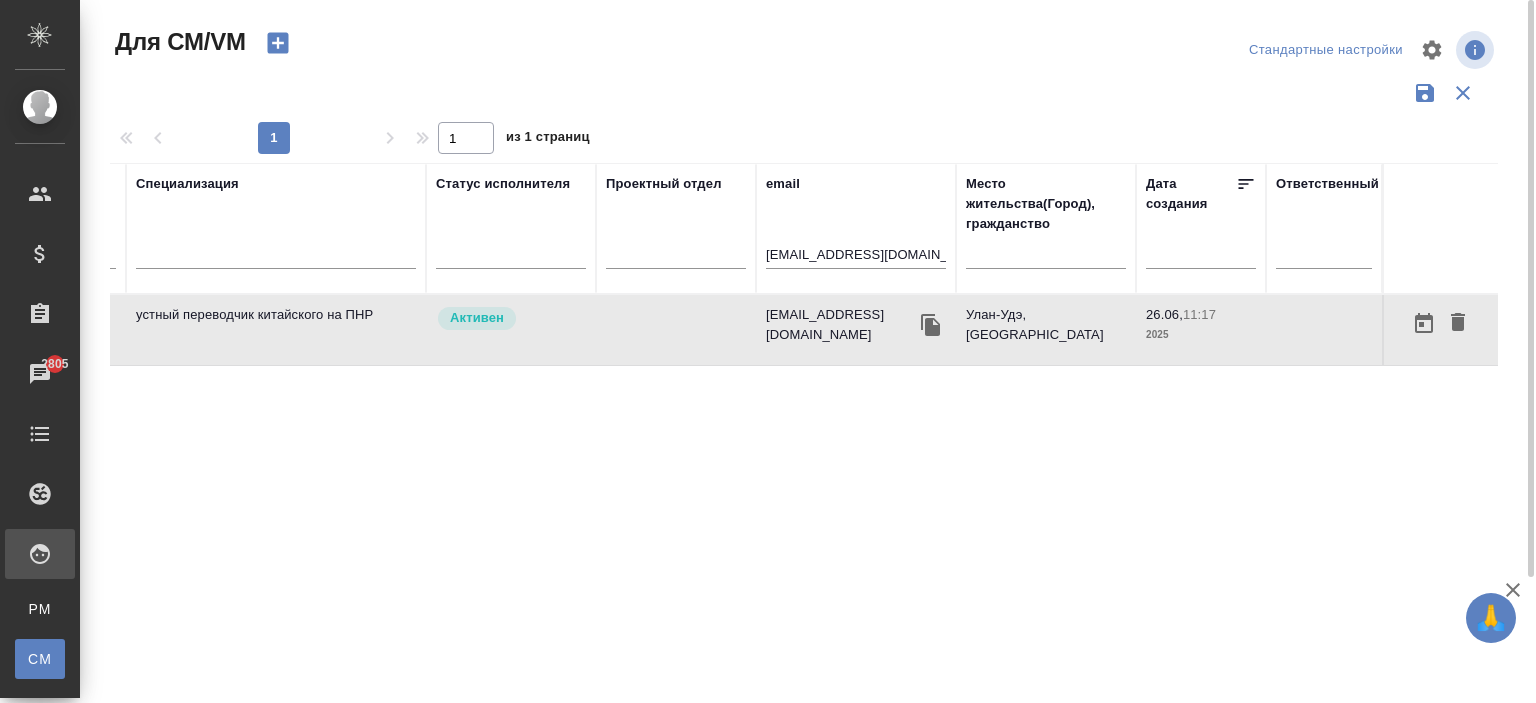 click on "janabad@yandex.ru" at bounding box center (841, 325) 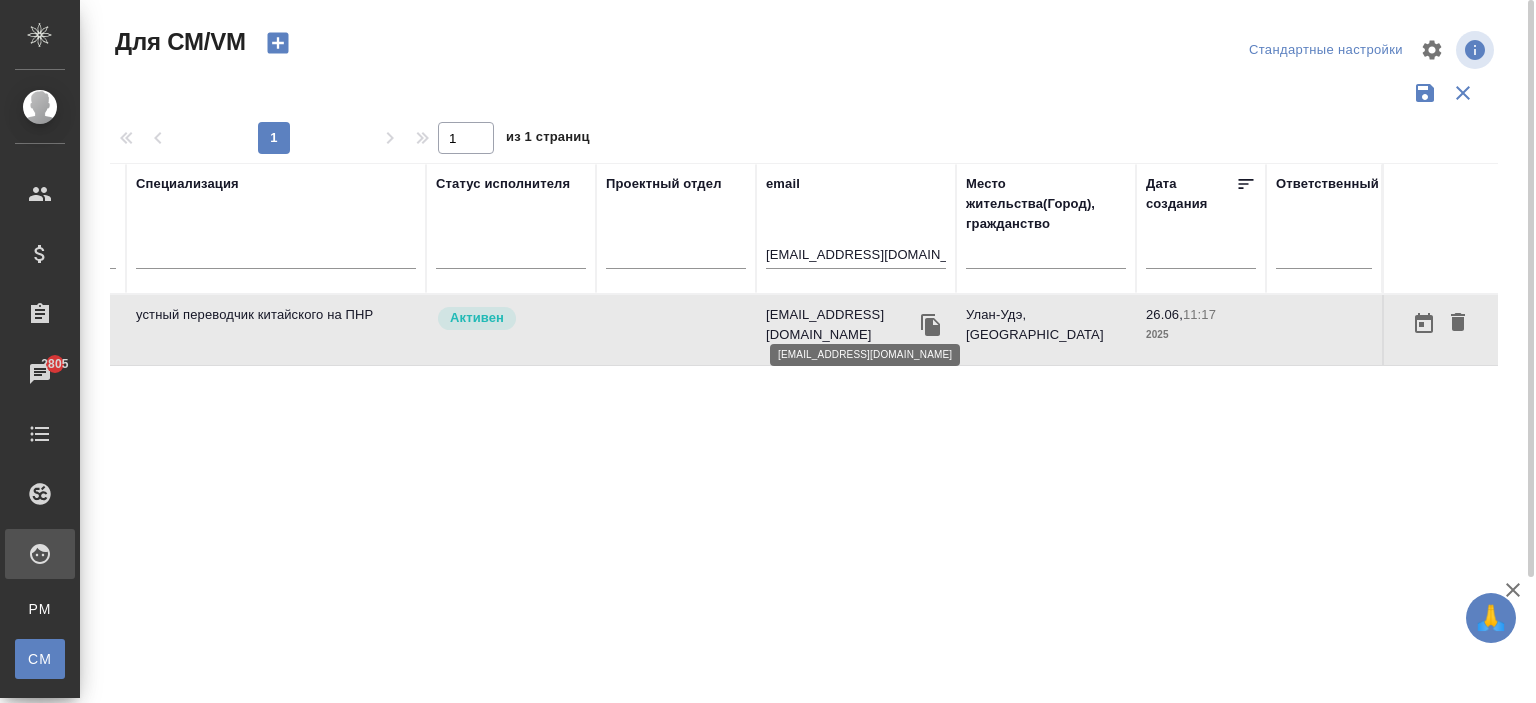 click on "janabad@yandex.ru" at bounding box center [841, 325] 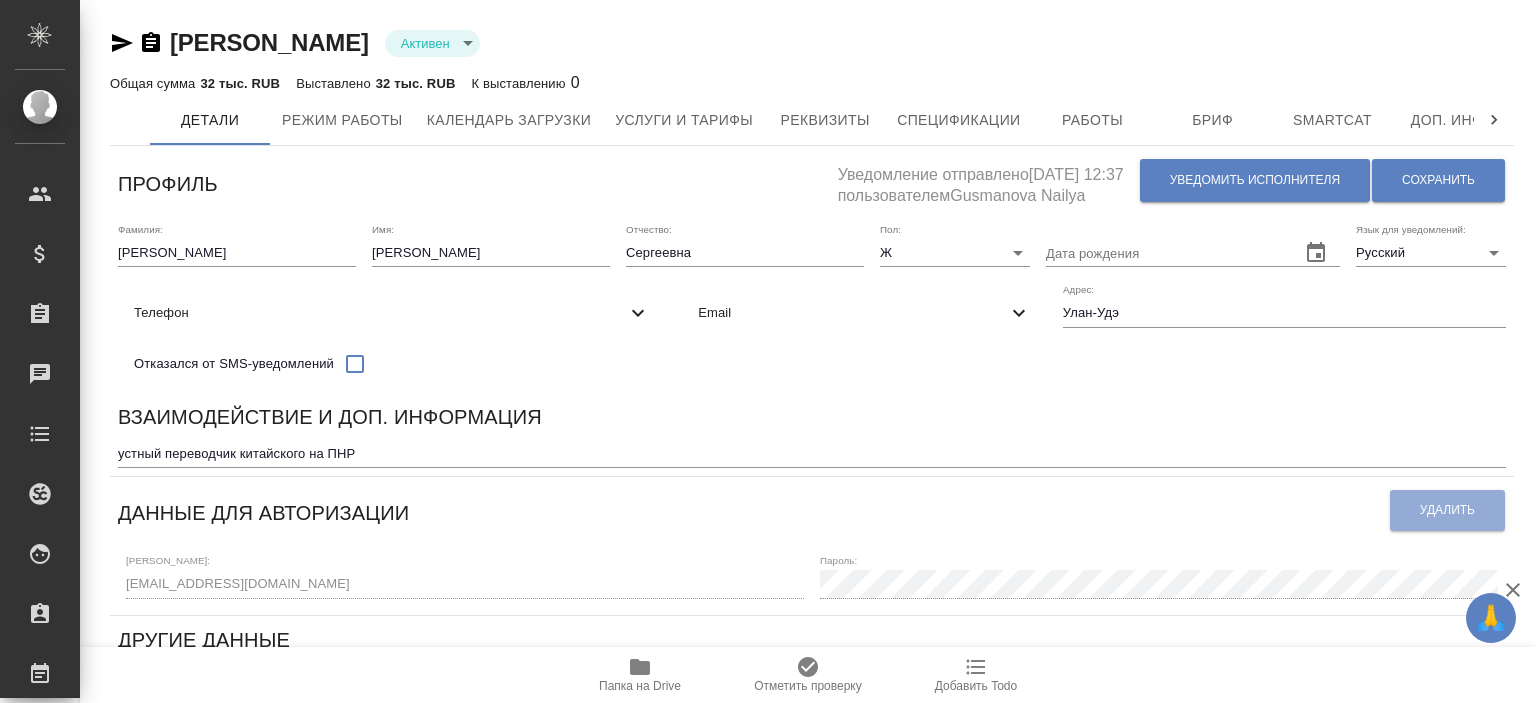 scroll, scrollTop: 0, scrollLeft: 0, axis: both 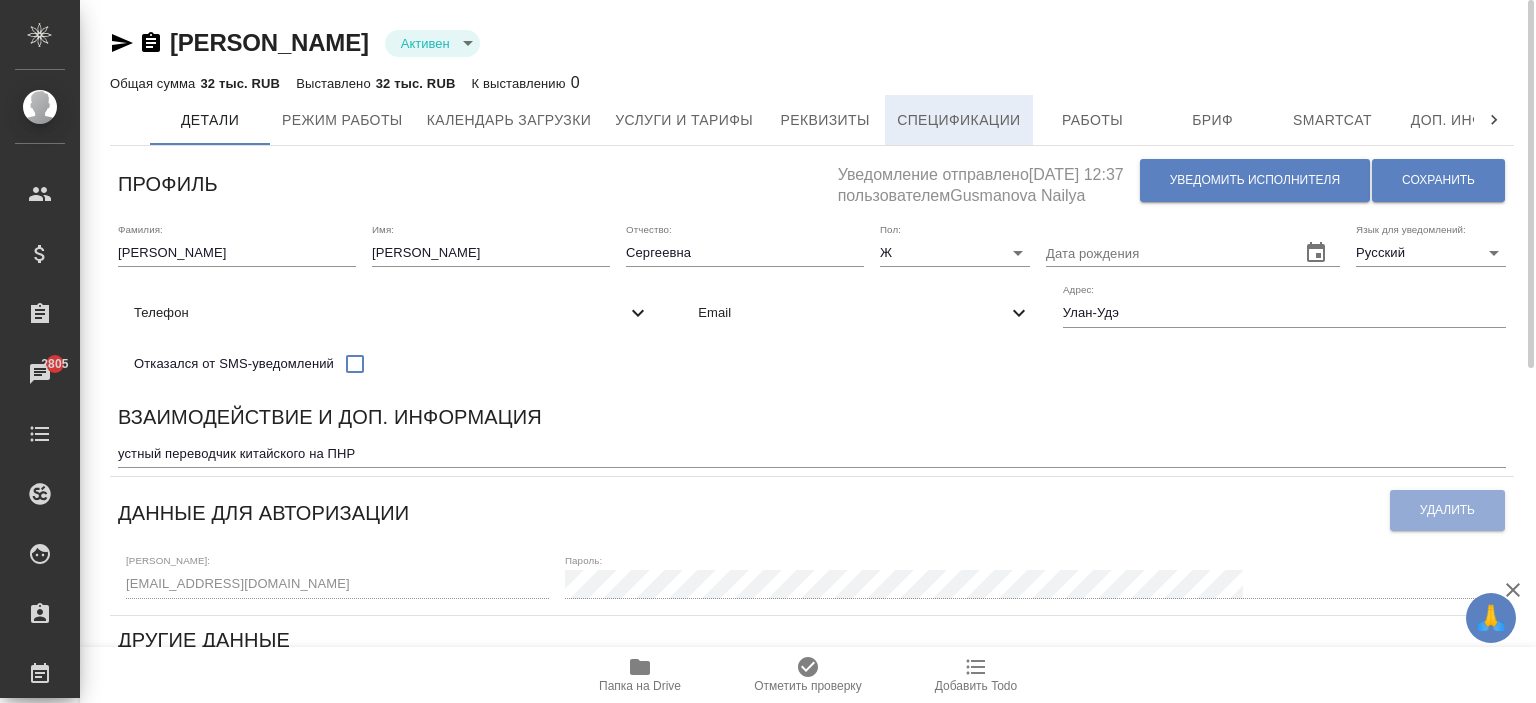 click on "Спецификации" at bounding box center [958, 120] 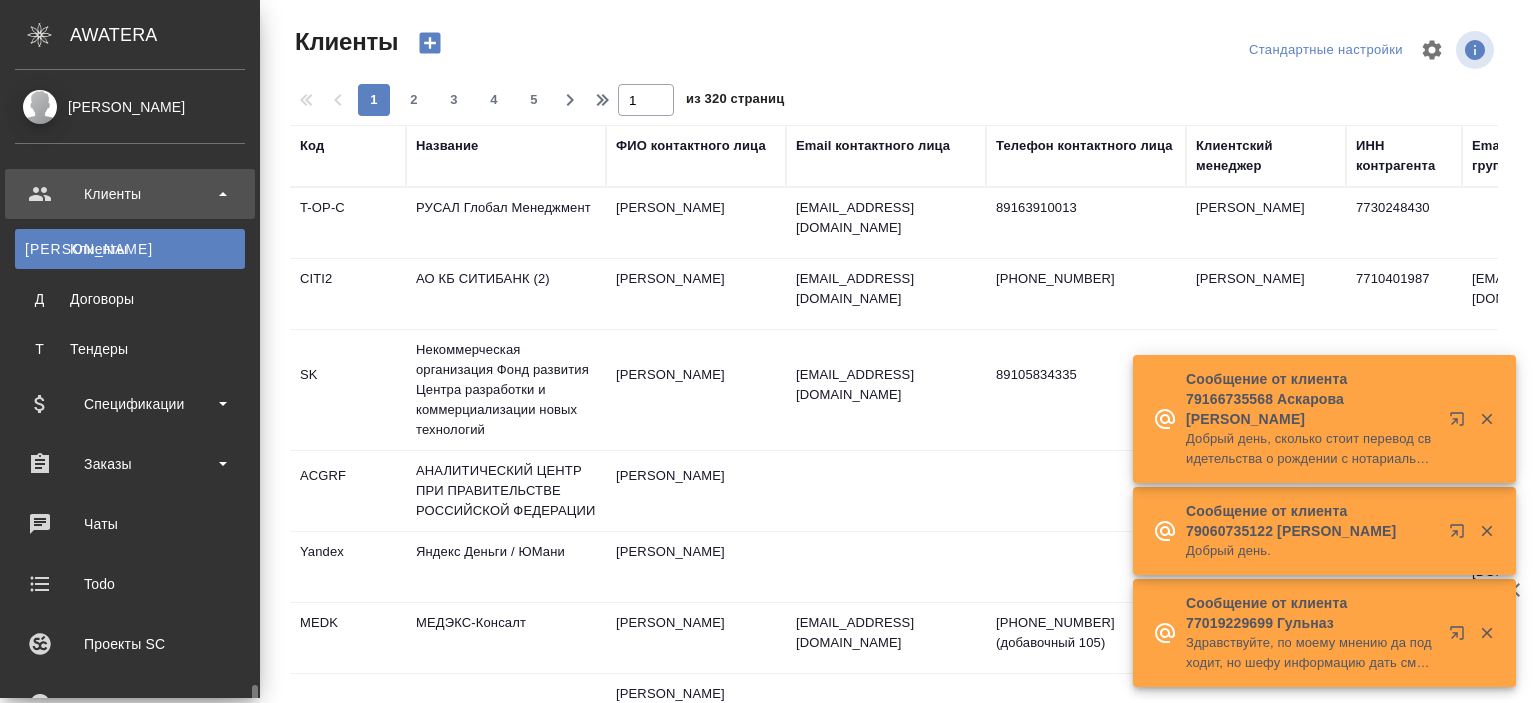 select on "RU" 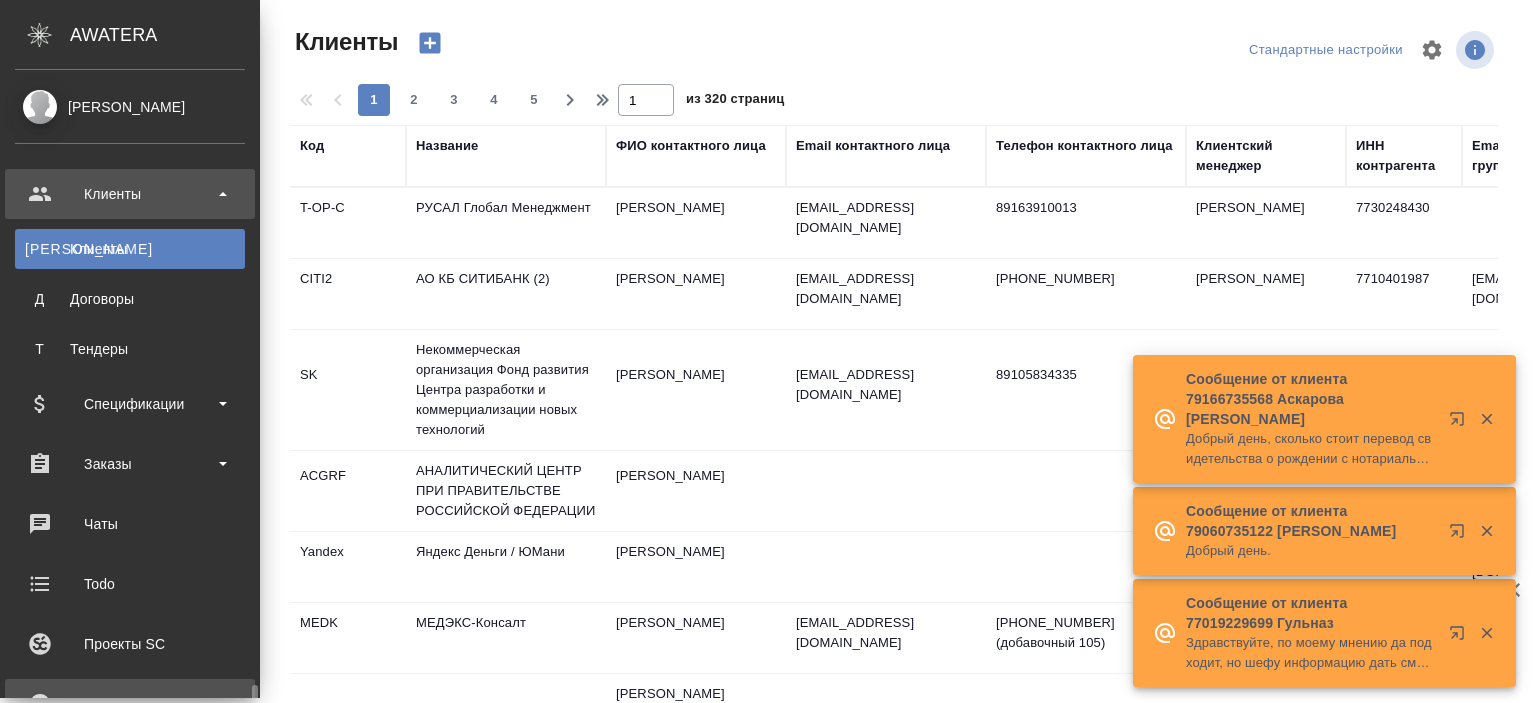 scroll, scrollTop: 0, scrollLeft: 0, axis: both 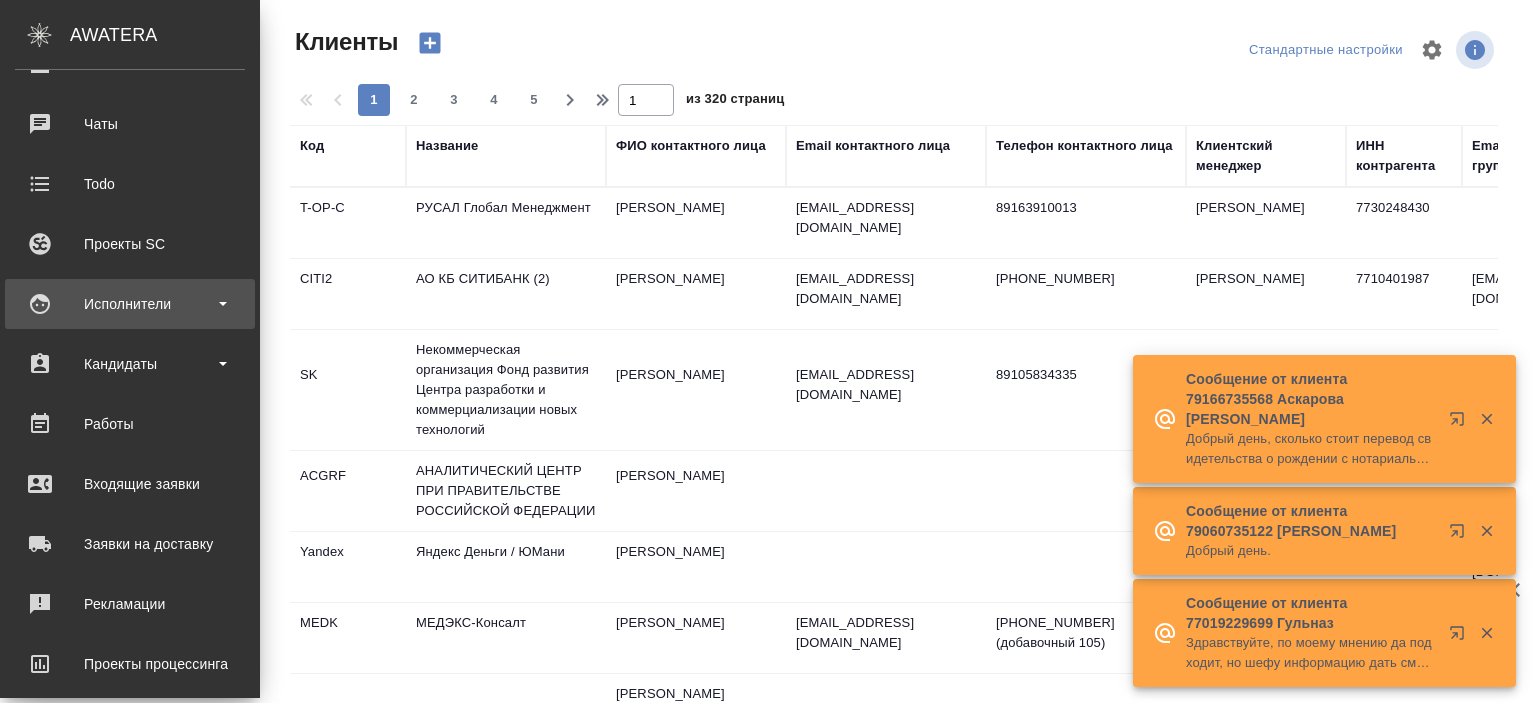 click on "Исполнители" at bounding box center (130, 304) 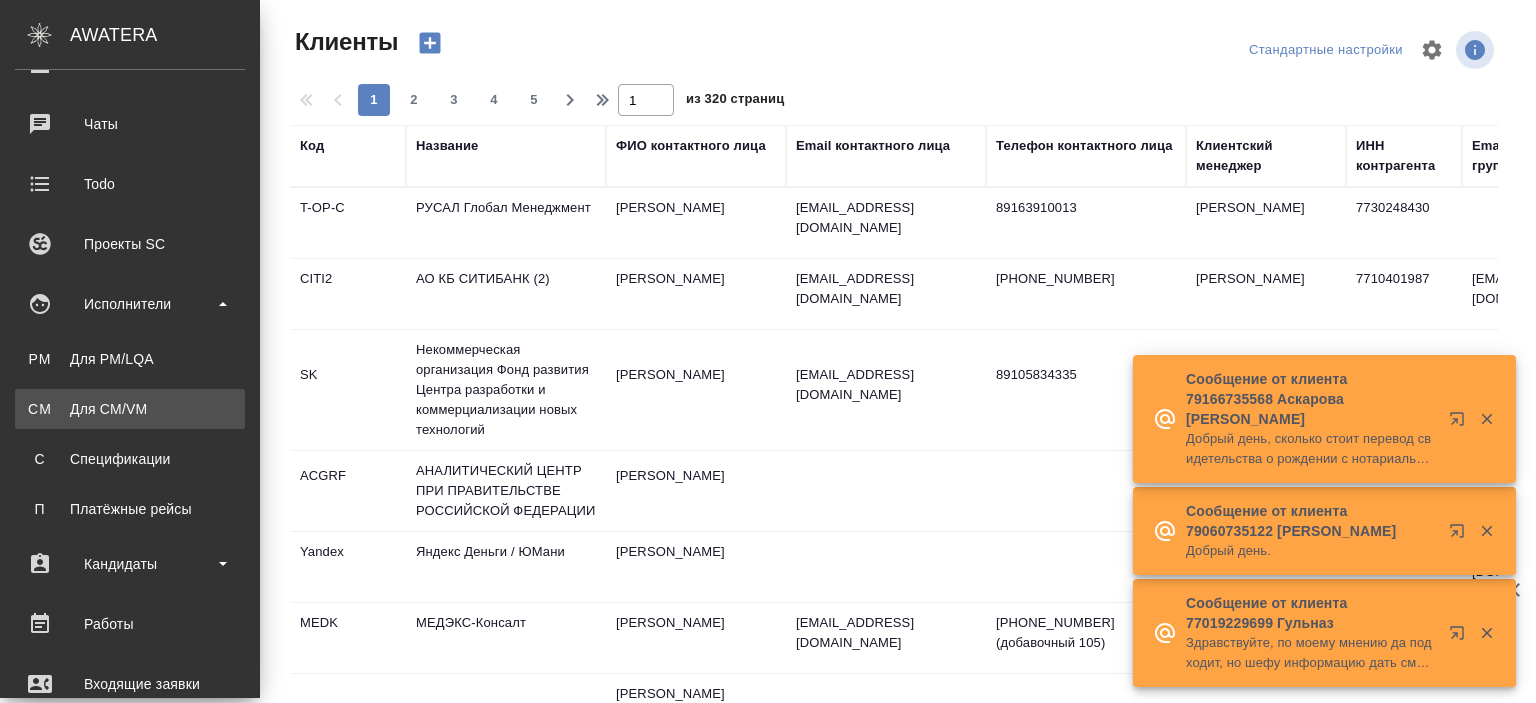 click on "Для CM/VM" at bounding box center (130, 409) 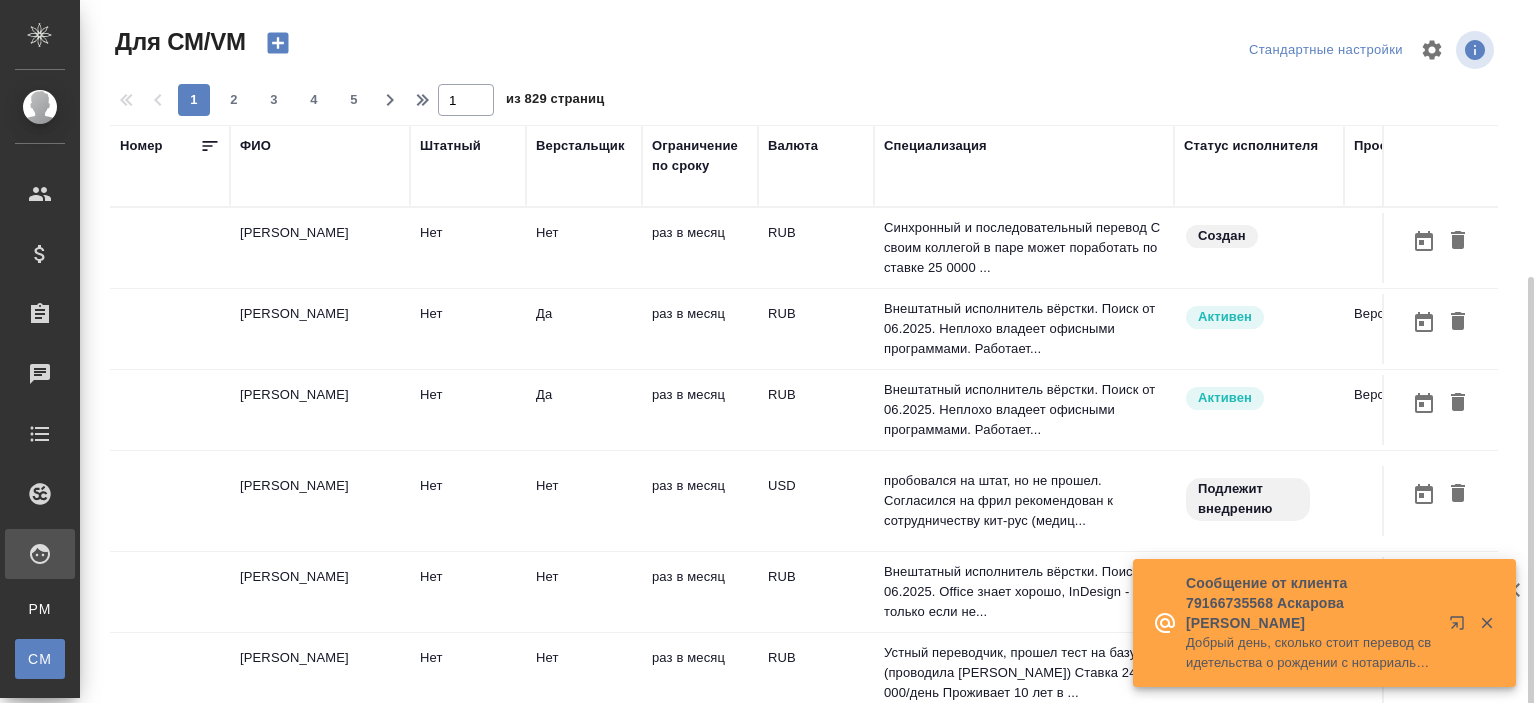 scroll, scrollTop: 152, scrollLeft: 0, axis: vertical 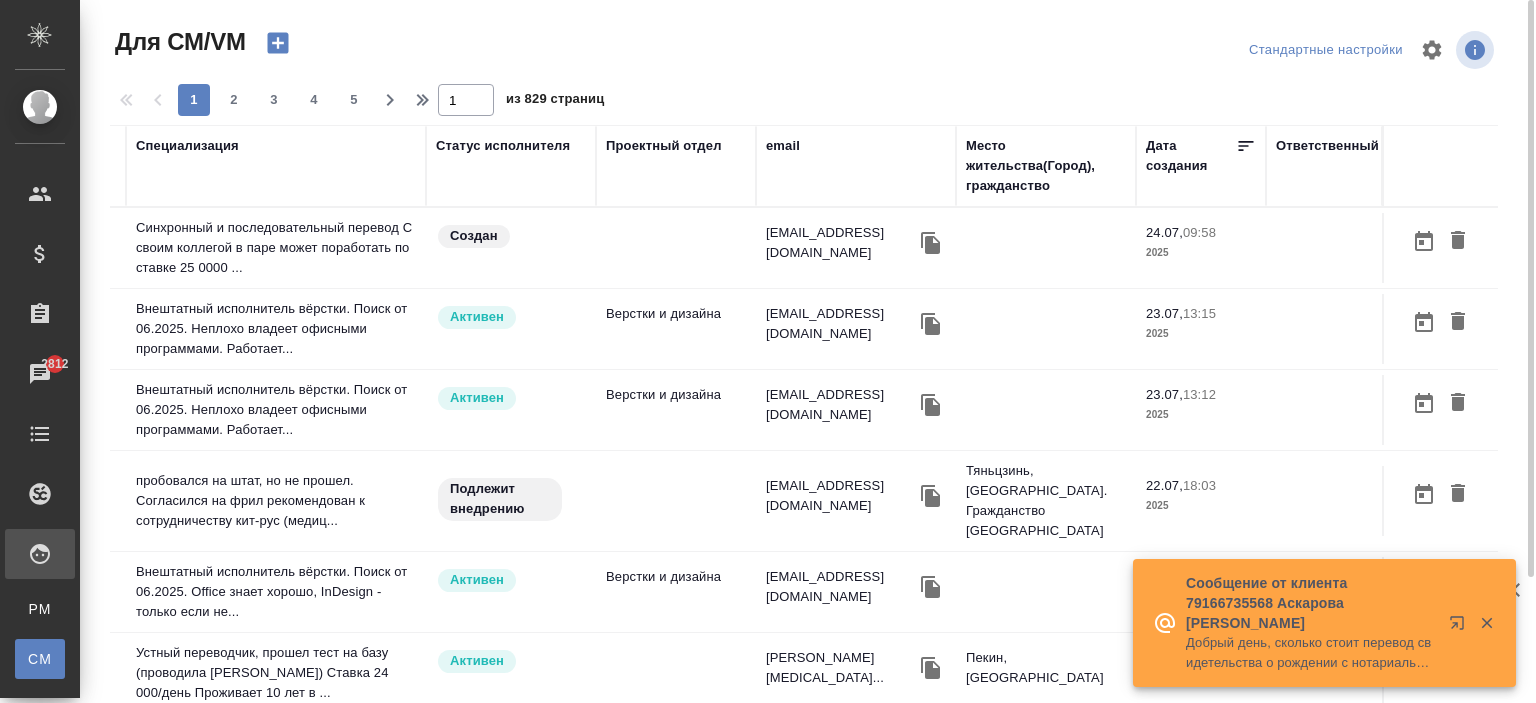 click on "email" at bounding box center [783, 146] 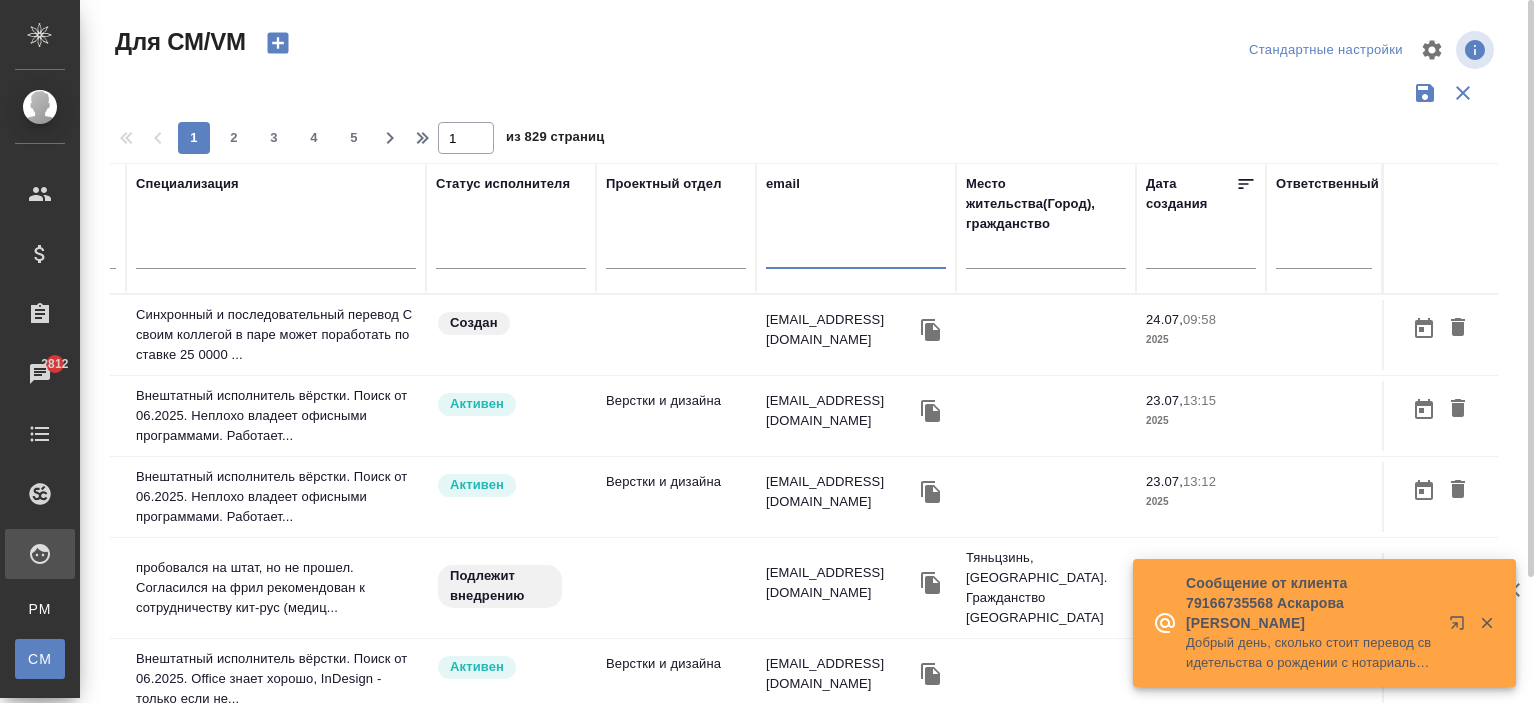 paste on "https://znuny.awatera.com/otrs/index.pl?Action=AgentCustomerInformationCenter;CustomerID=votre_secret89%40yahoo.com" 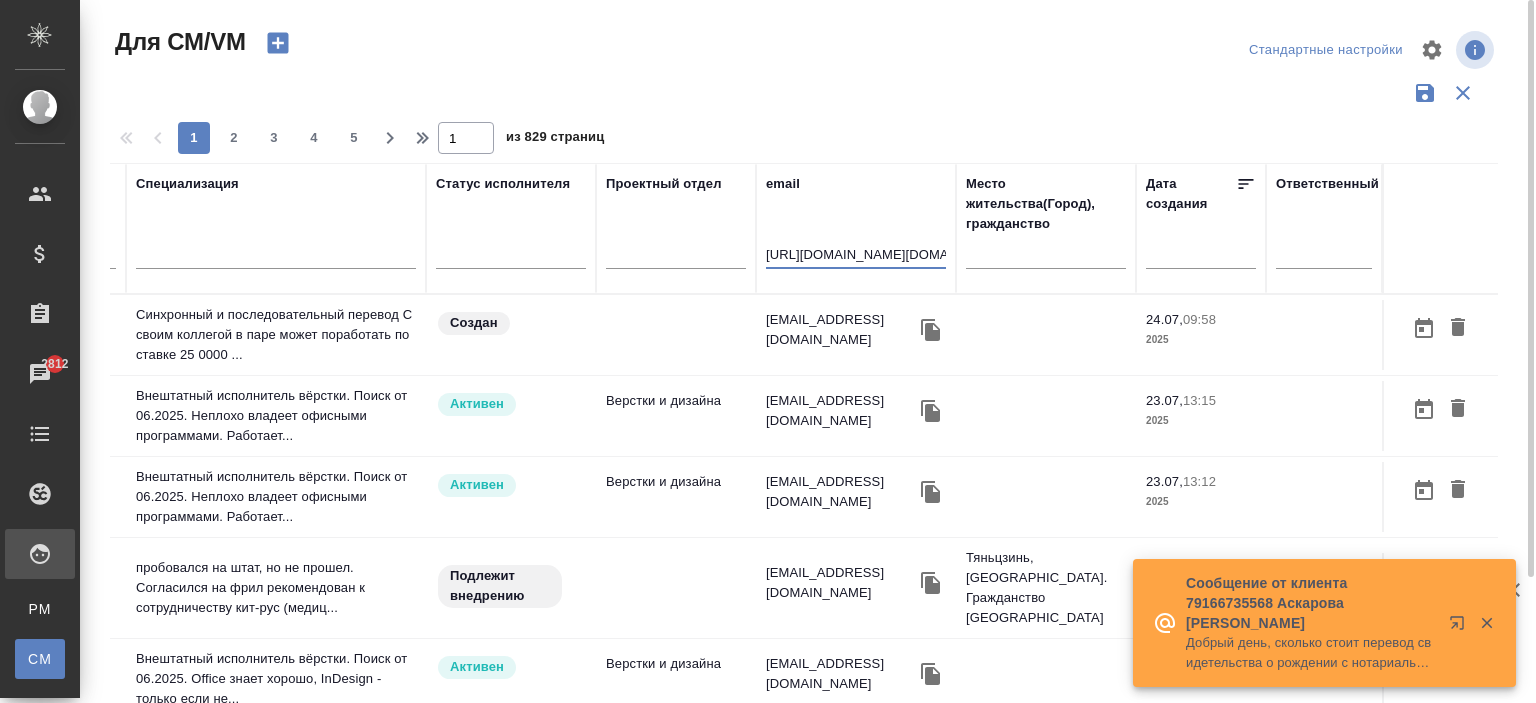 scroll, scrollTop: 0, scrollLeft: 560, axis: horizontal 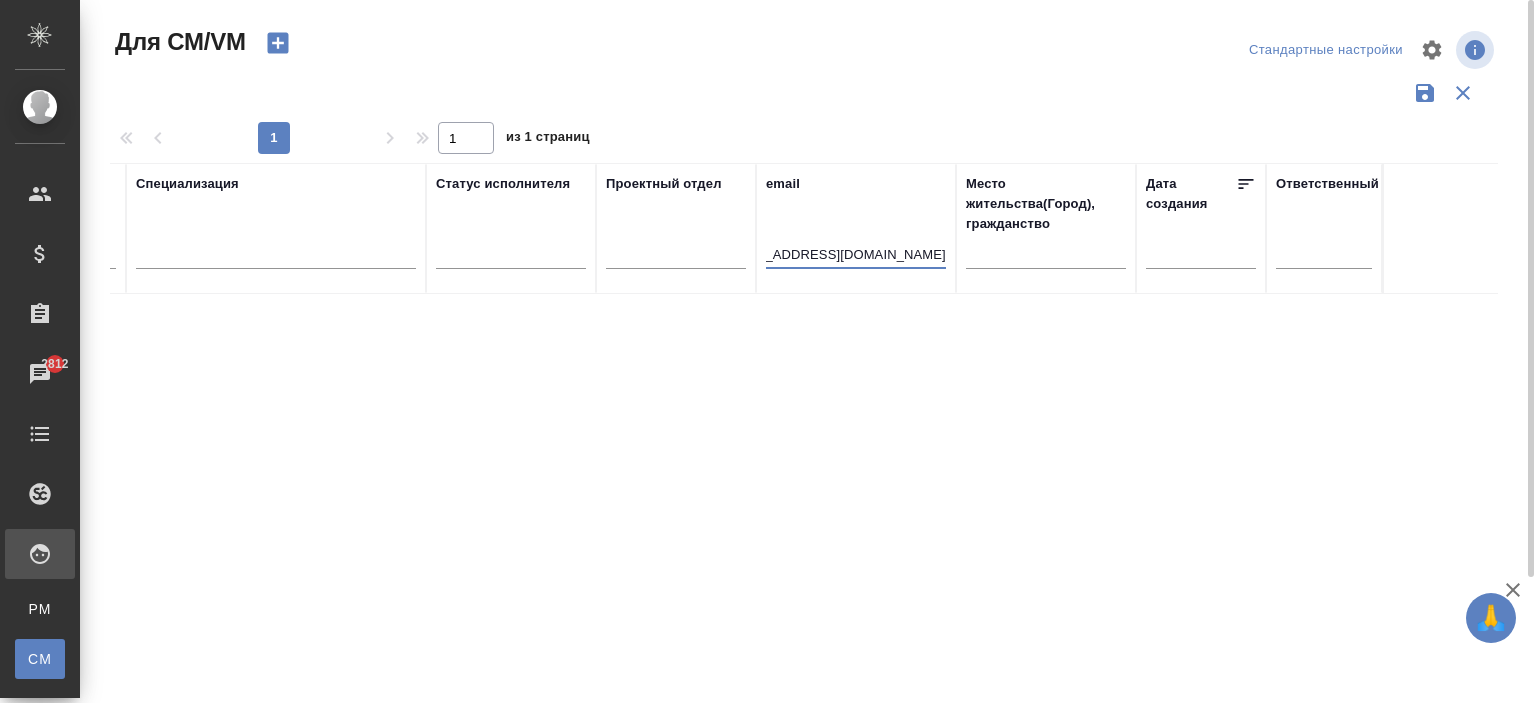 type on "https://znuny.awatera.com/otrs/index.pl?Action=AgentCustomerInformationCenter;CustomerID=votre_secret89%40yahoo.com" 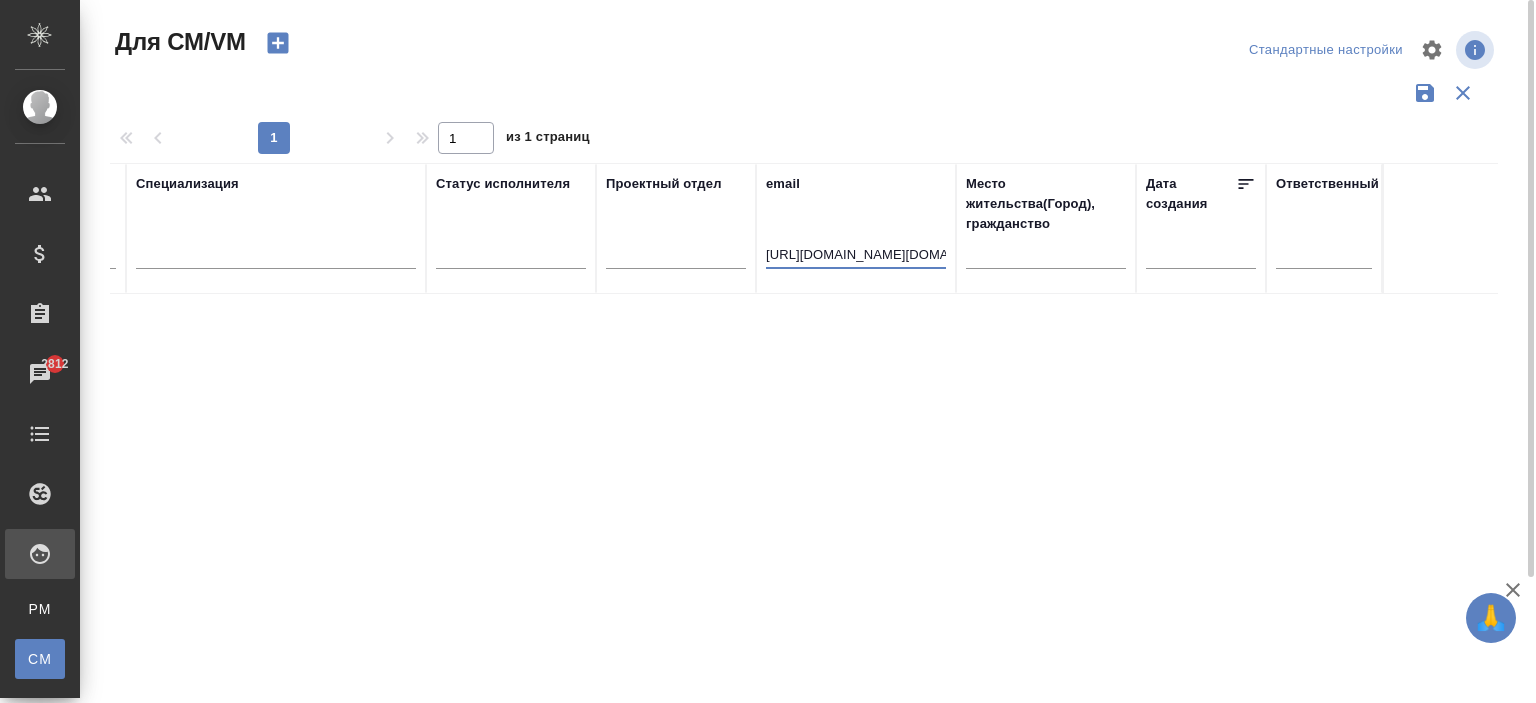 click on "https://znuny.awatera.com/otrs/index.pl?Action=AgentCustomerInformationCenter;CustomerID=votre_secret89%40yahoo.com" at bounding box center (856, 256) 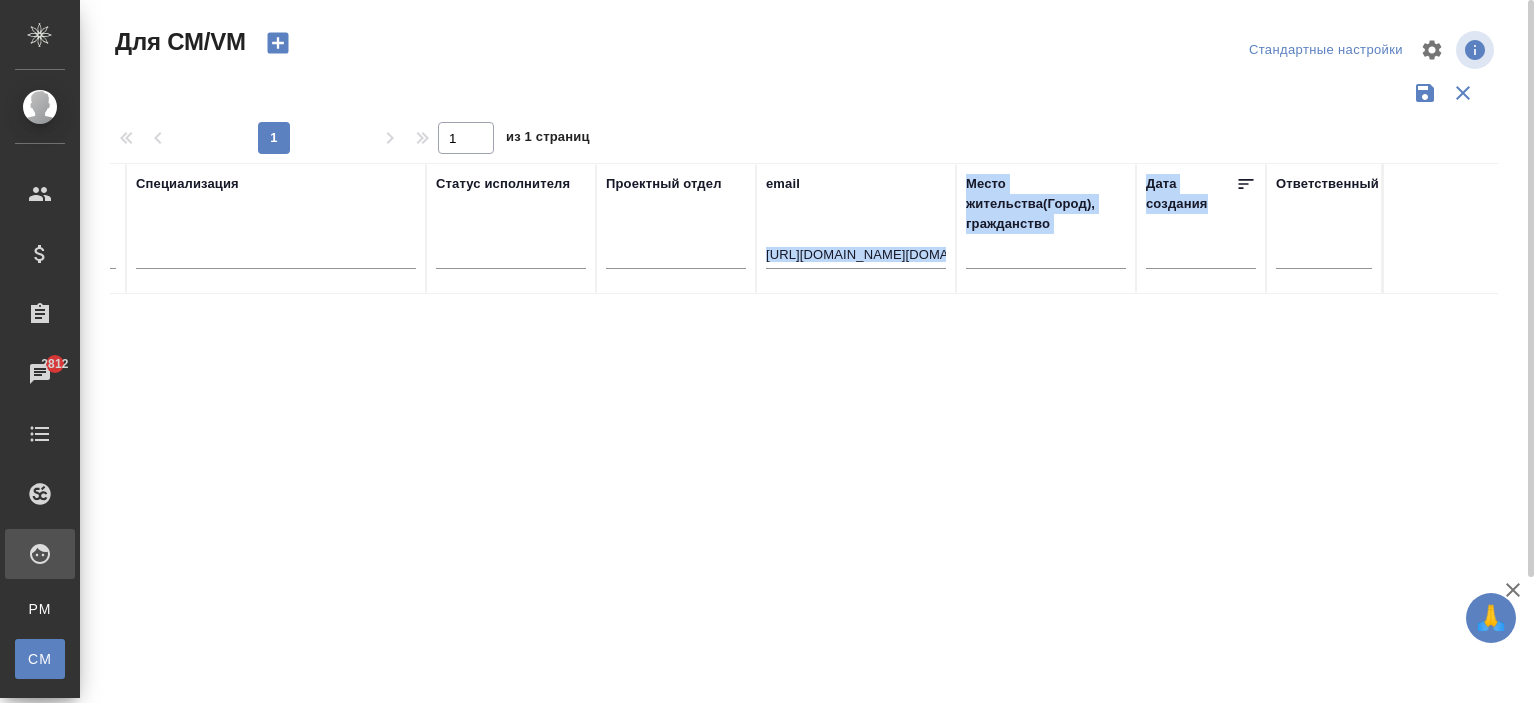 drag, startPoint x: 760, startPoint y: 253, endPoint x: 1274, endPoint y: 278, distance: 514.6076 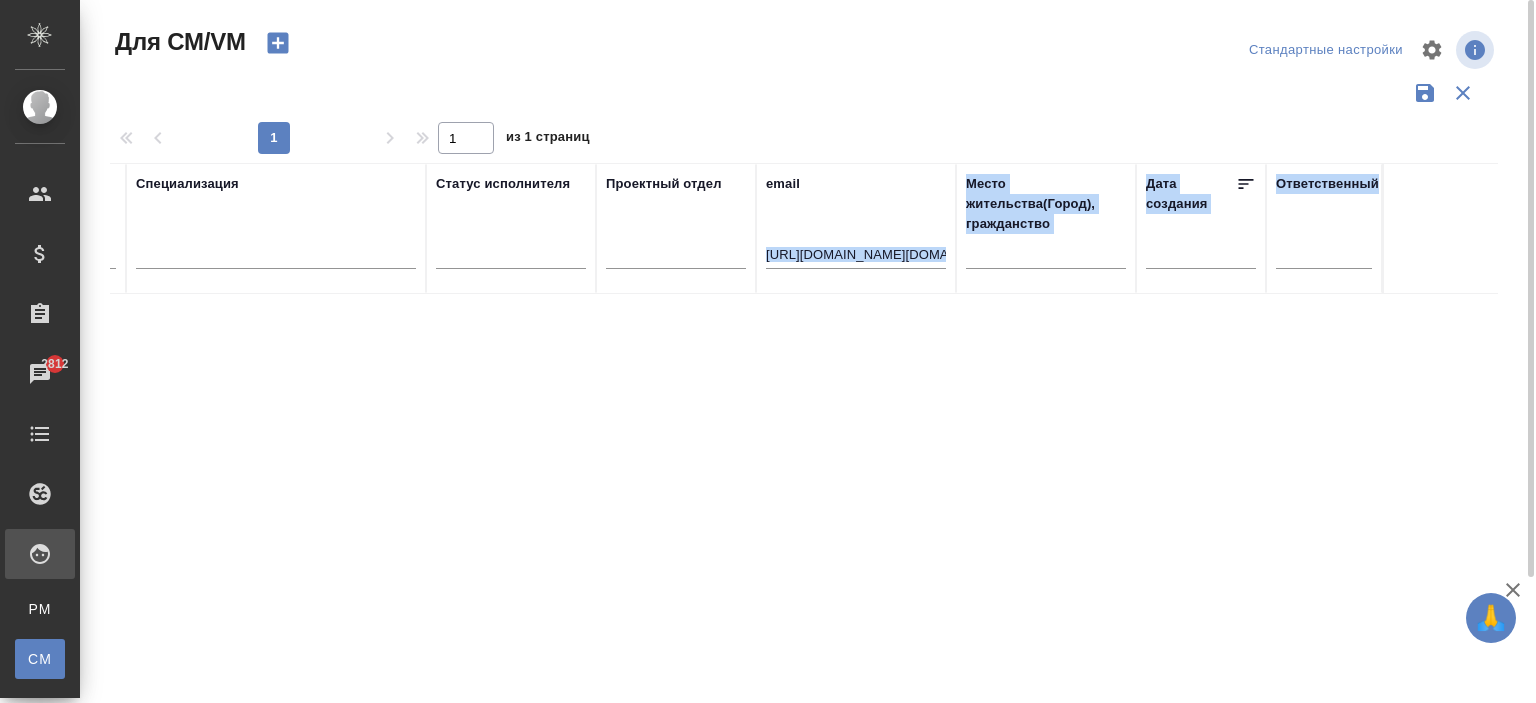 click on "https://znuny.awatera.com/otrs/index.pl?Action=AgentCustomerInformationCenter;CustomerID=votre_secret89%40yahoo.com" at bounding box center (856, 256) 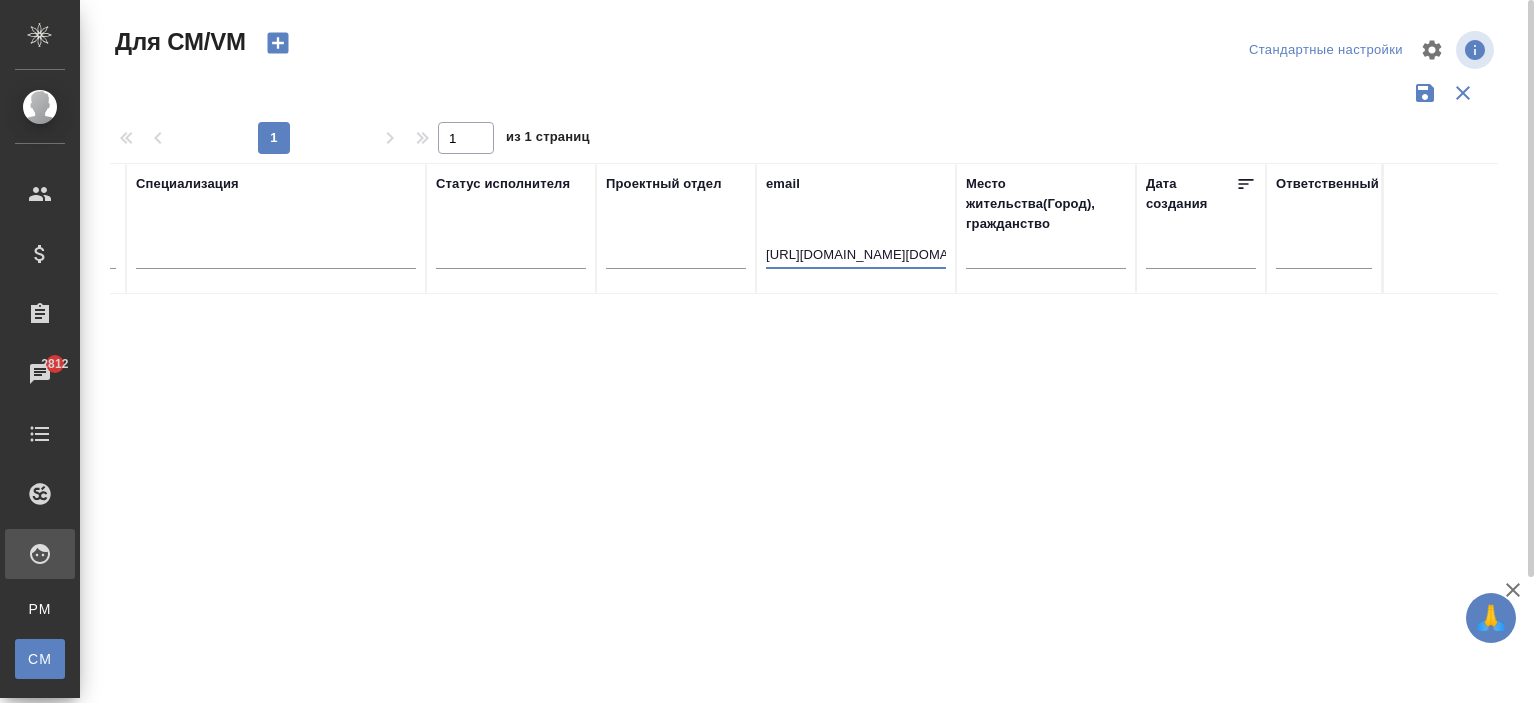 scroll, scrollTop: 0, scrollLeft: 560, axis: horizontal 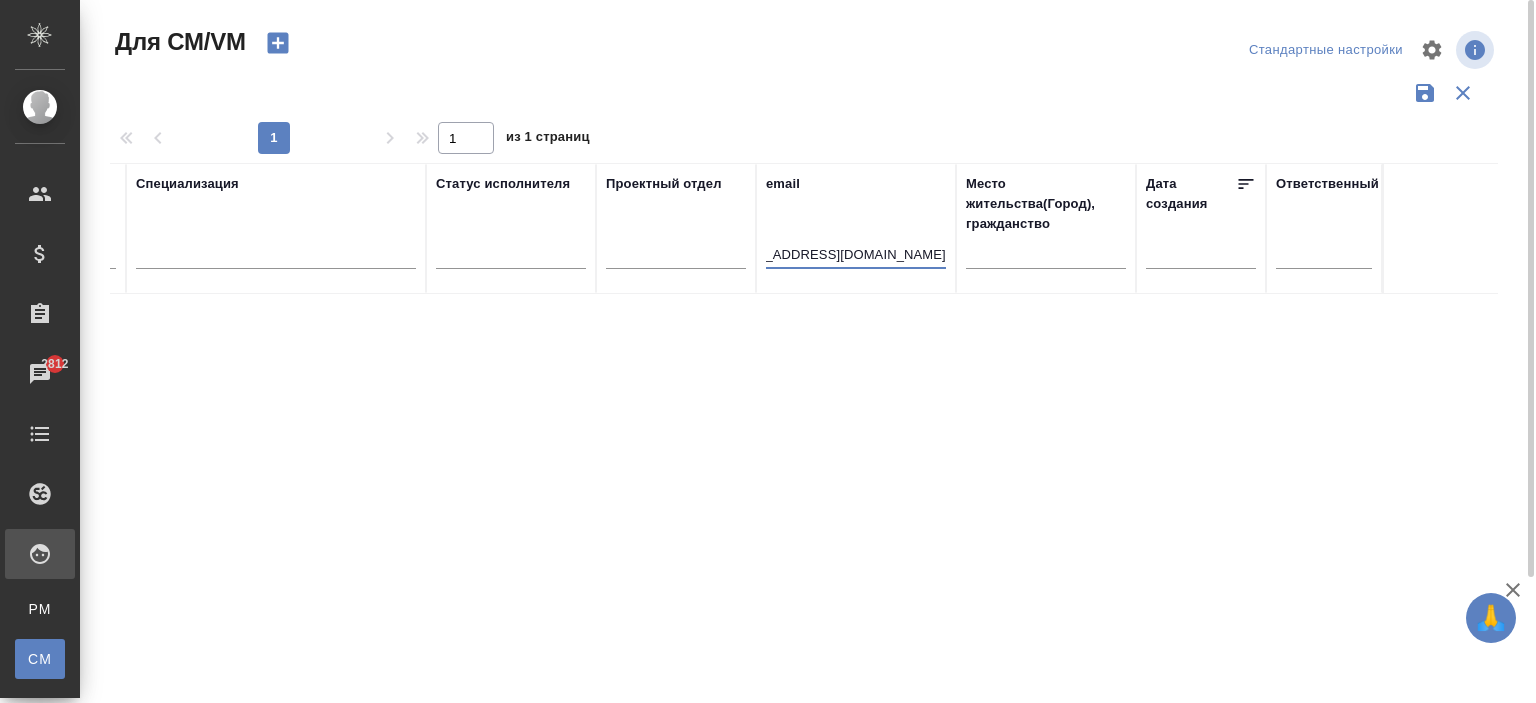 drag, startPoint x: 768, startPoint y: 255, endPoint x: 1422, endPoint y: 327, distance: 657.95135 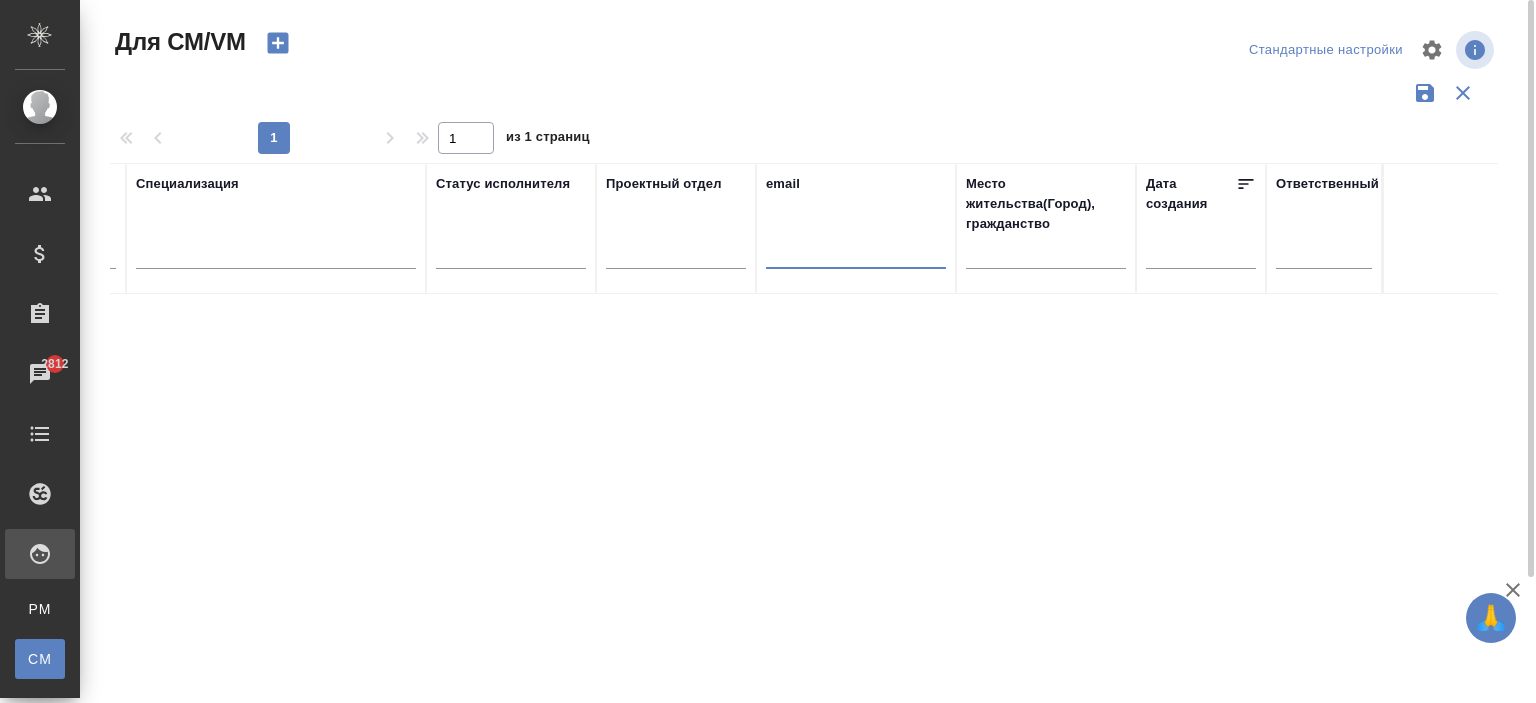 scroll, scrollTop: 0, scrollLeft: 0, axis: both 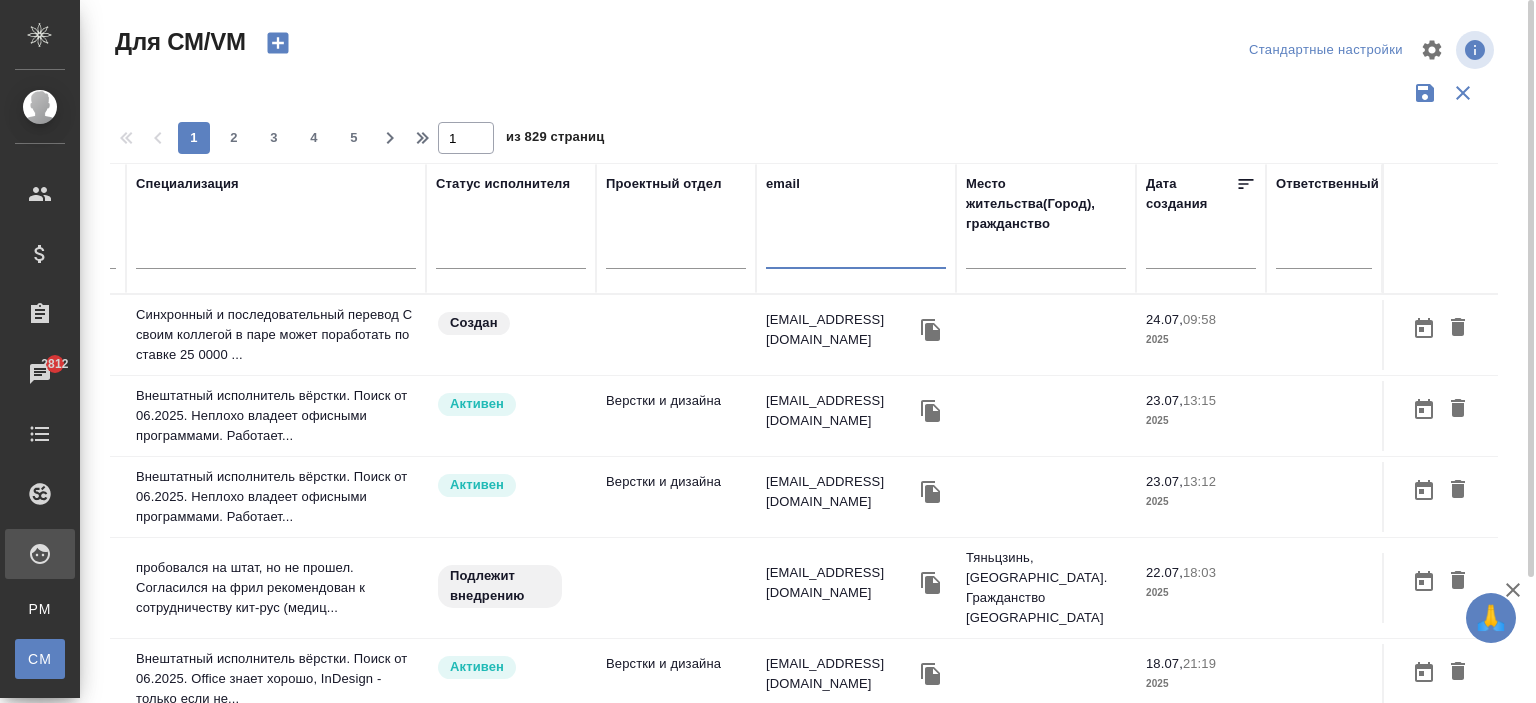 paste on "[EMAIL_ADDRESS][DOMAIN_NAME]" 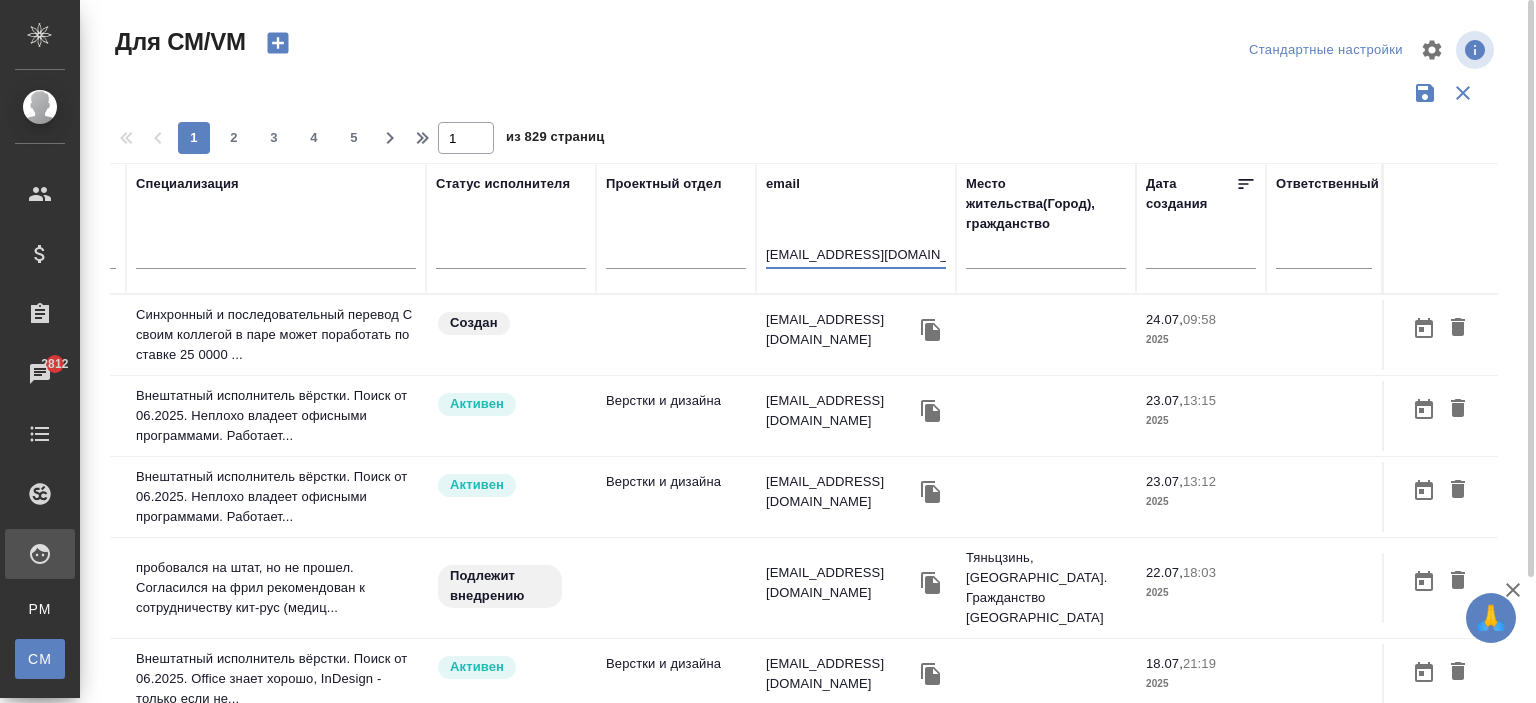 type on "[EMAIL_ADDRESS][DOMAIN_NAME]" 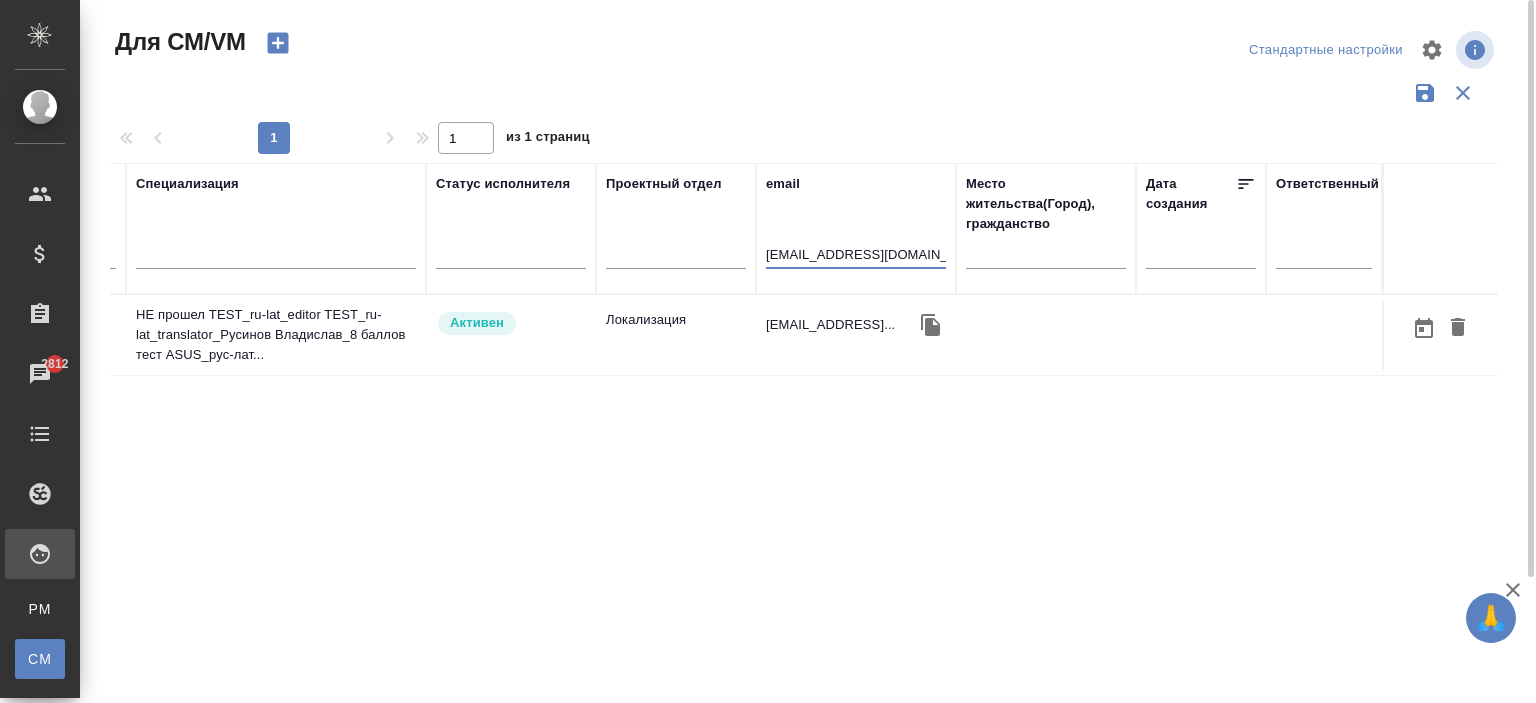 click on "Номер ФИО Штатный   Верстальщик   Ограничение по сроку   Валюта   Специализация Статус исполнителя   Проектный отдел   email votre_secret89@yahoo.com Место жительства(Город), гражданство Дата создания Ответственный     14564 Русинов Владислав Евгеньевич Нет Нет раз в месяц RUB НЕ прошел TEST_ru-lat_editor
TEST_ru-lat_translator_Русинов Владислав_8 баллов
тест ASUS_рус-лат... Активен Локализация votre_secret89@yahoo..." at bounding box center [804, 523] 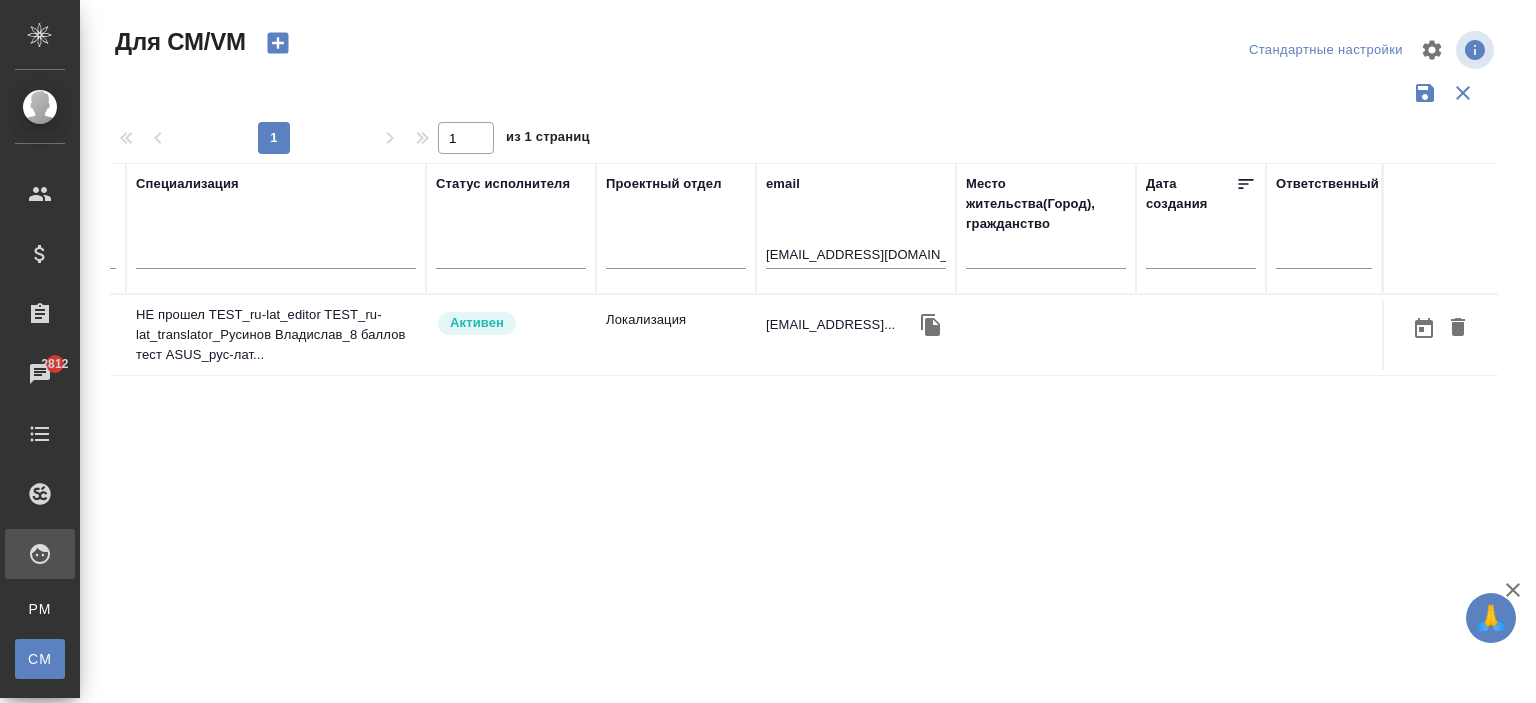 click on "votre_secret89@yahoo..." at bounding box center [856, 335] 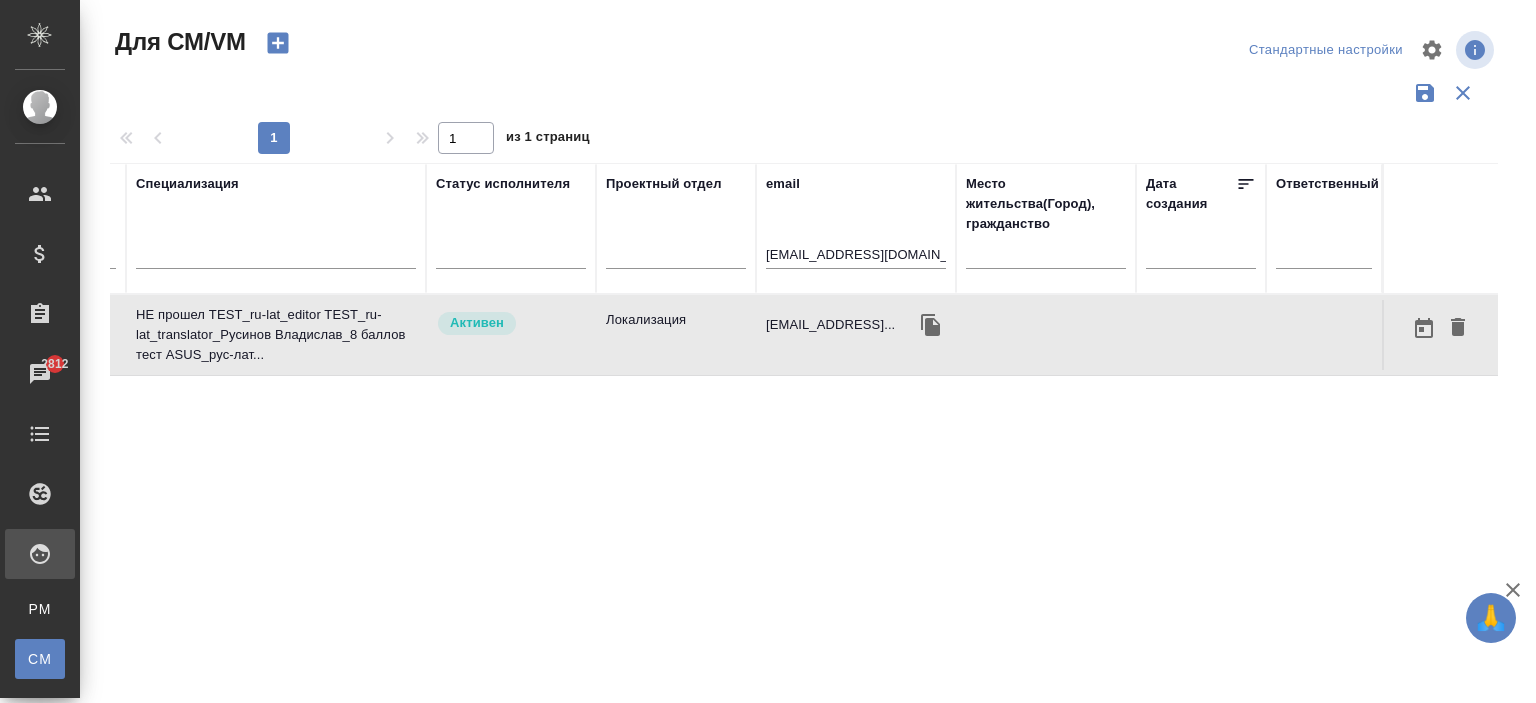 click on "votre_secret89@yahoo..." at bounding box center (856, 335) 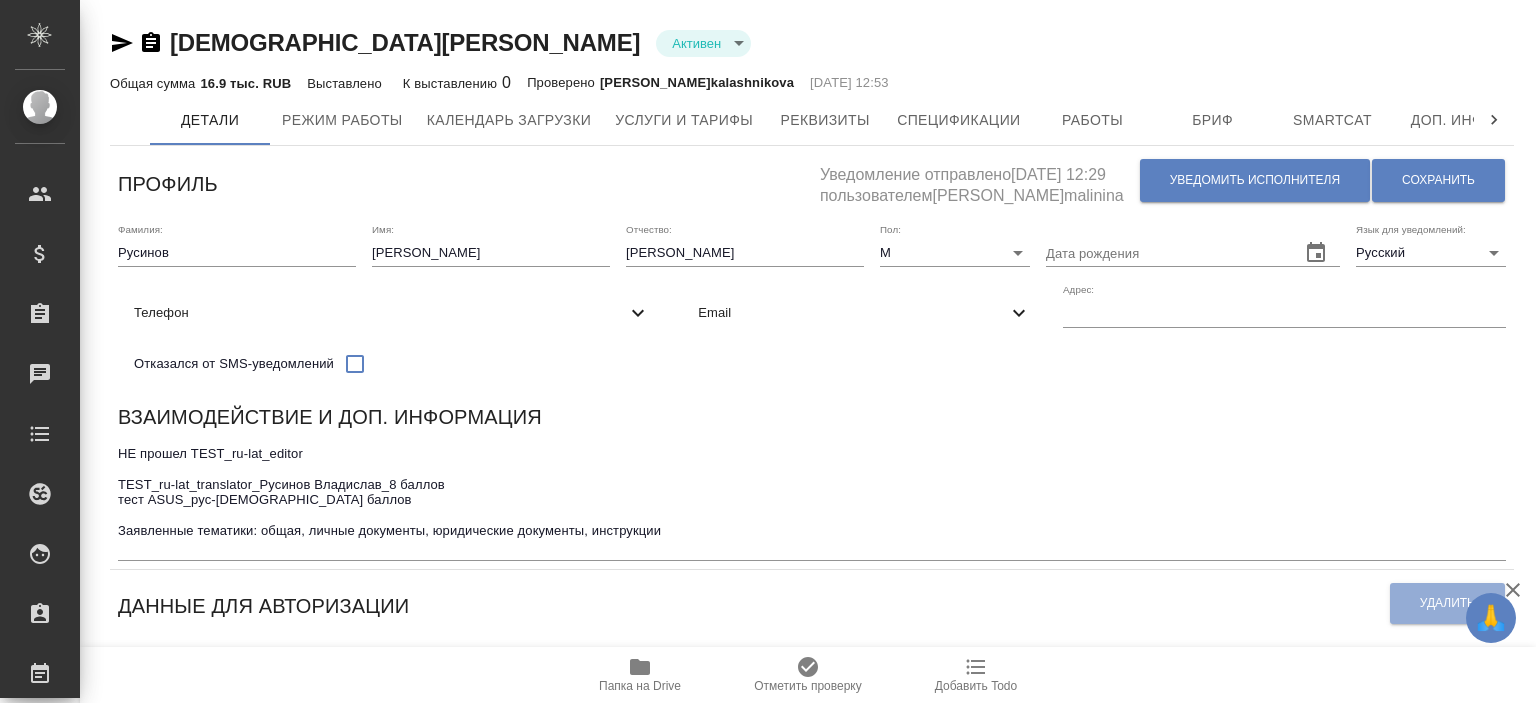scroll, scrollTop: 0, scrollLeft: 0, axis: both 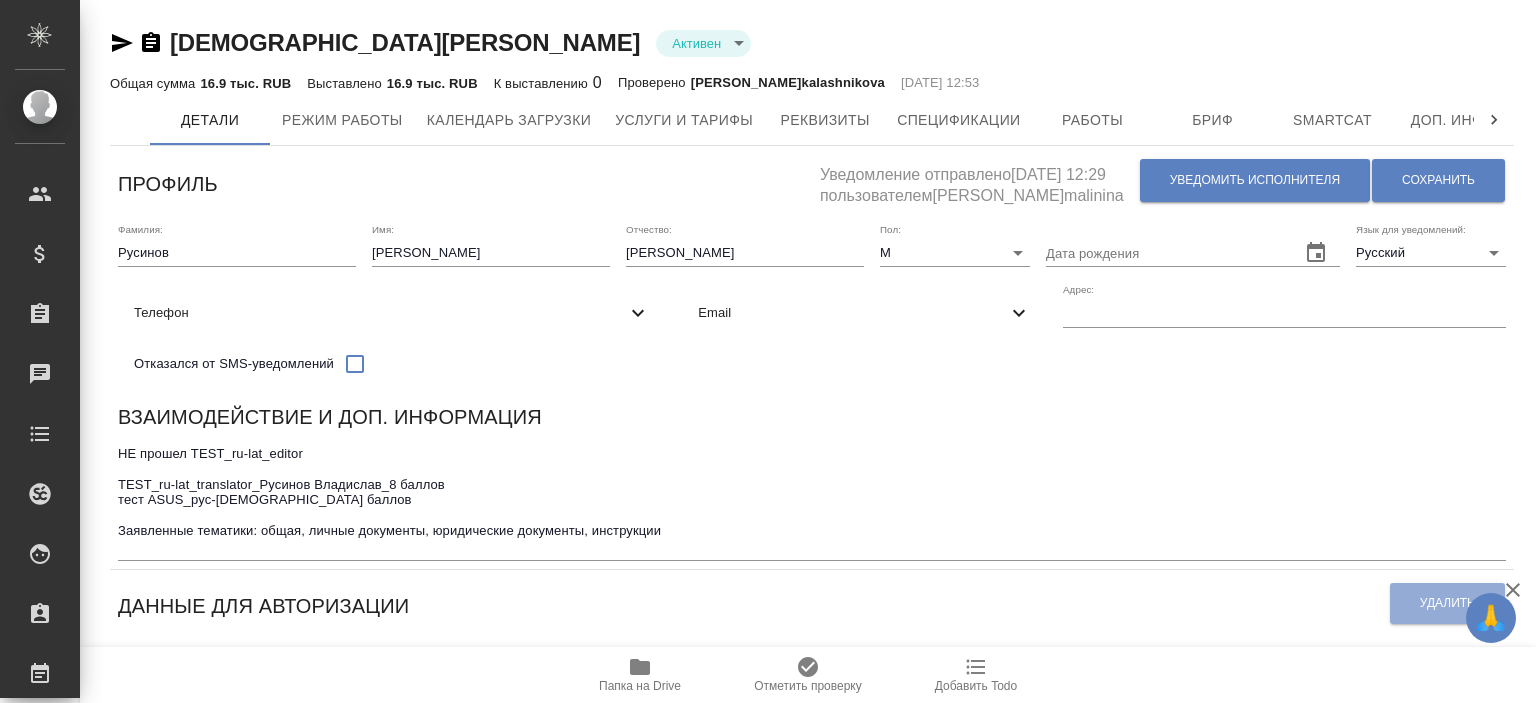 click on "Телефон" at bounding box center [380, 313] 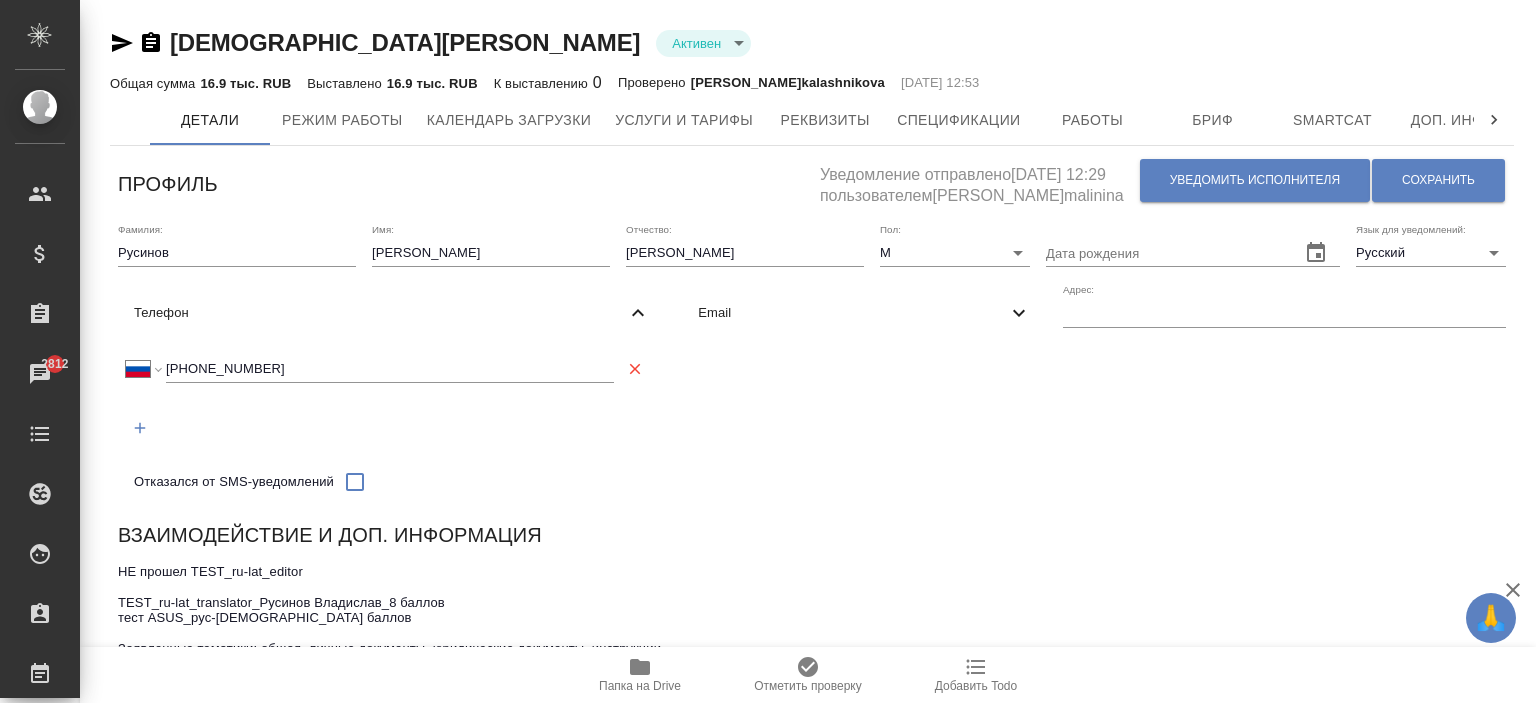 click on "Email" at bounding box center (852, 313) 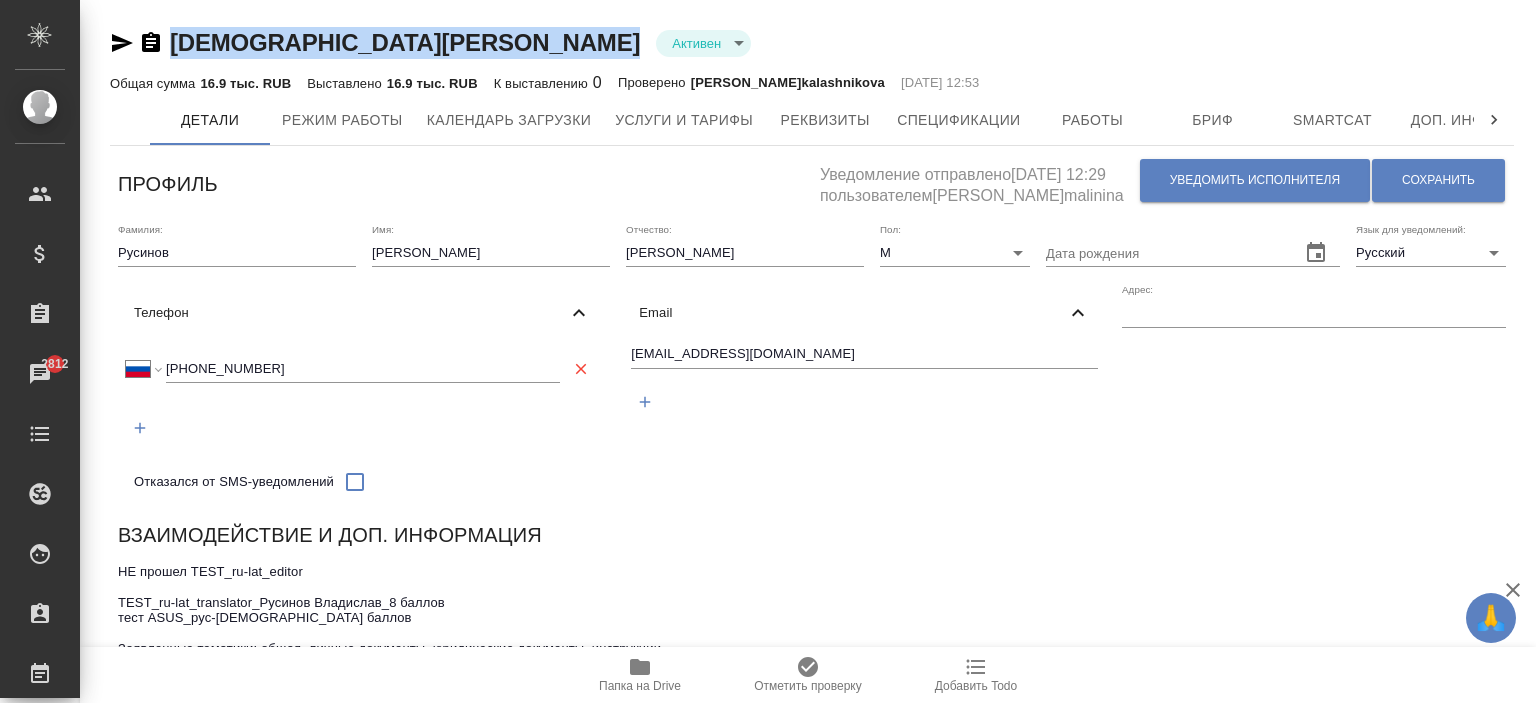 drag, startPoint x: 560, startPoint y: 41, endPoint x: 170, endPoint y: 43, distance: 390.00513 